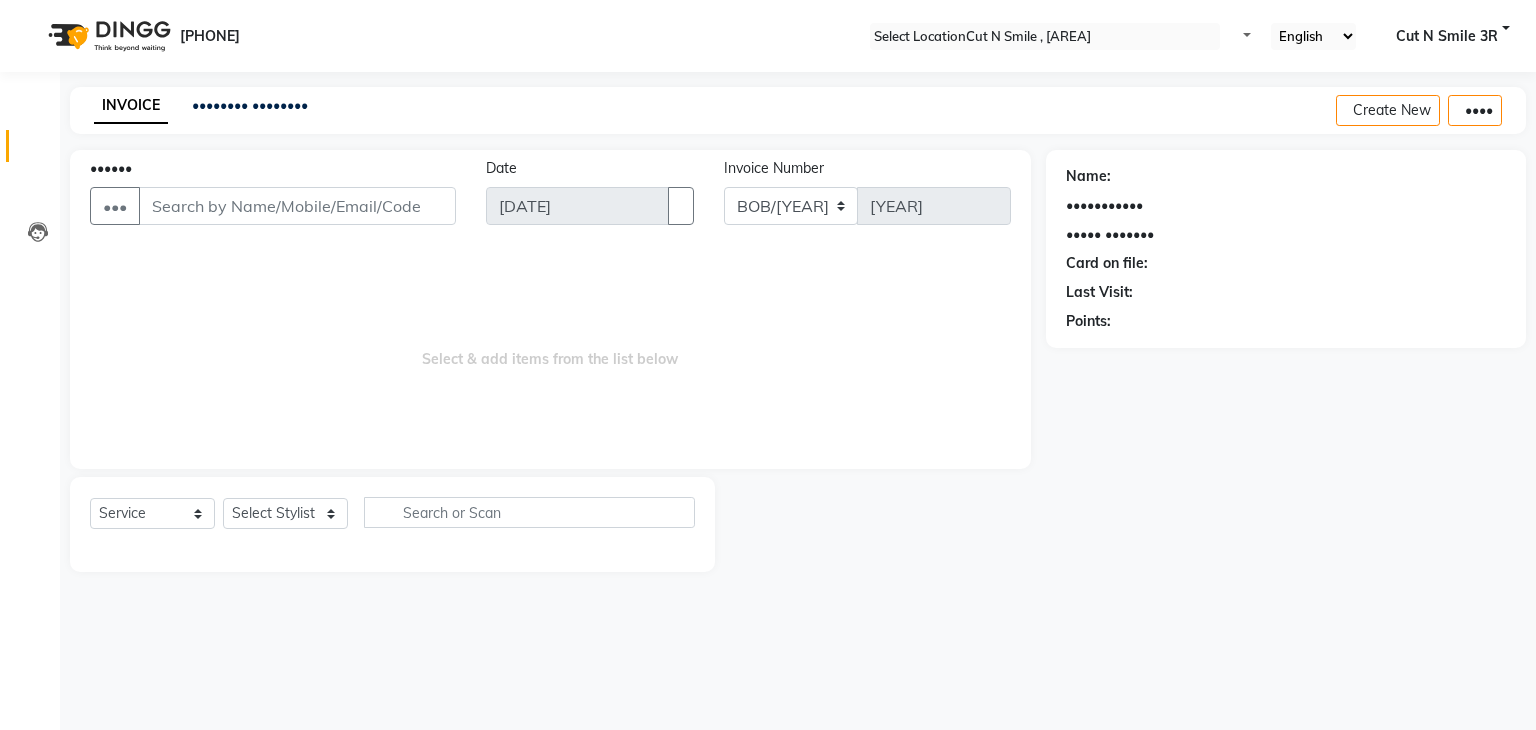scroll, scrollTop: 0, scrollLeft: 0, axis: both 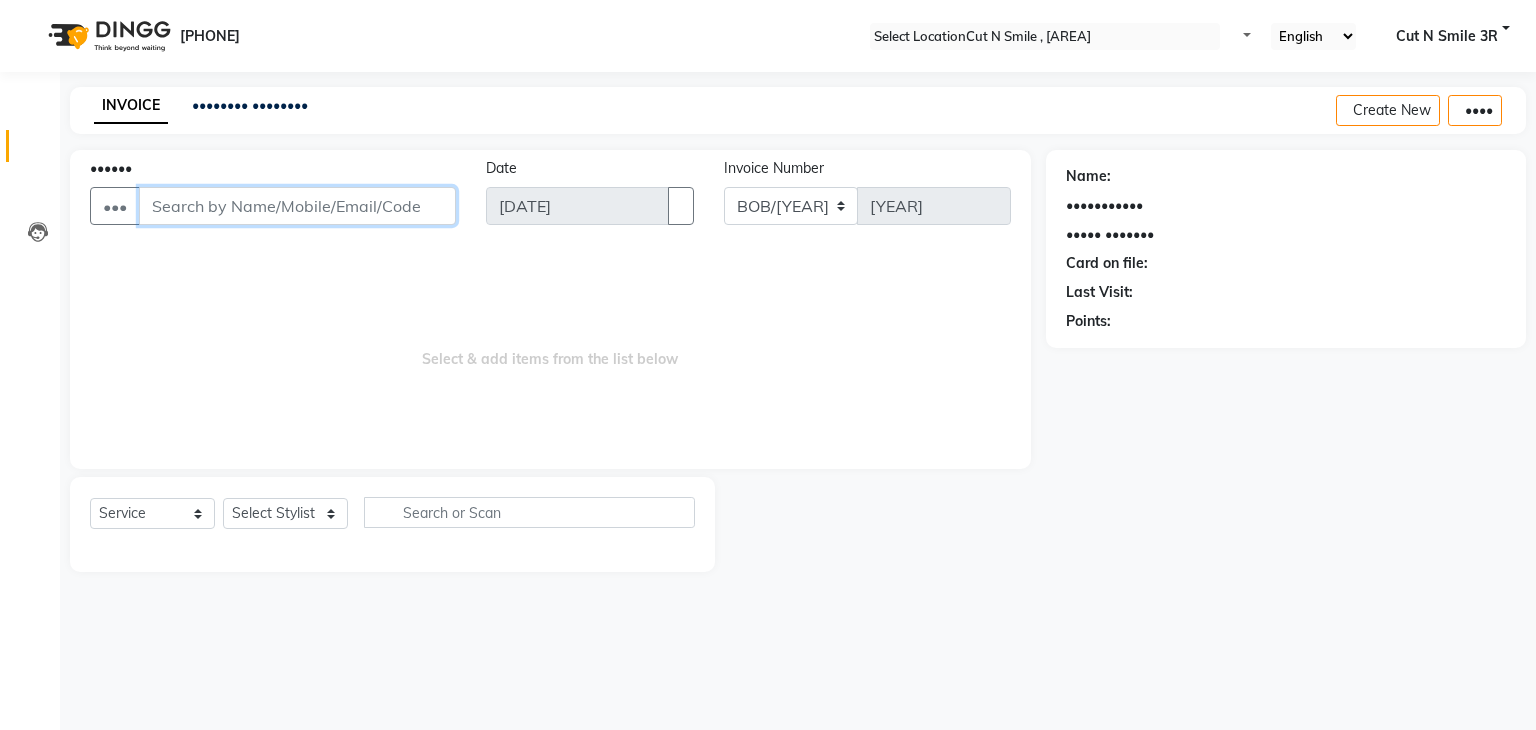 click on "••••••" at bounding box center (297, 206) 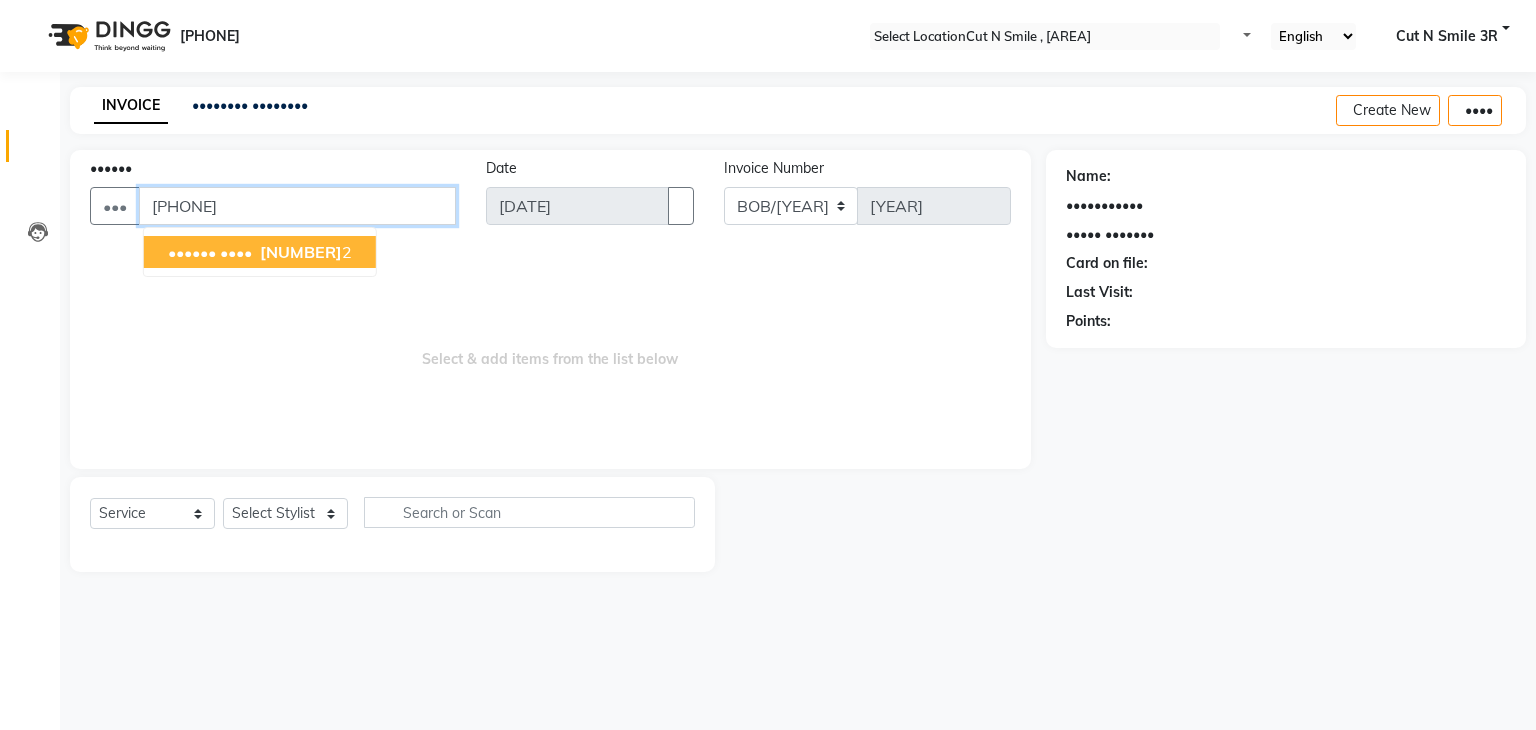 type on "[PHONE]" 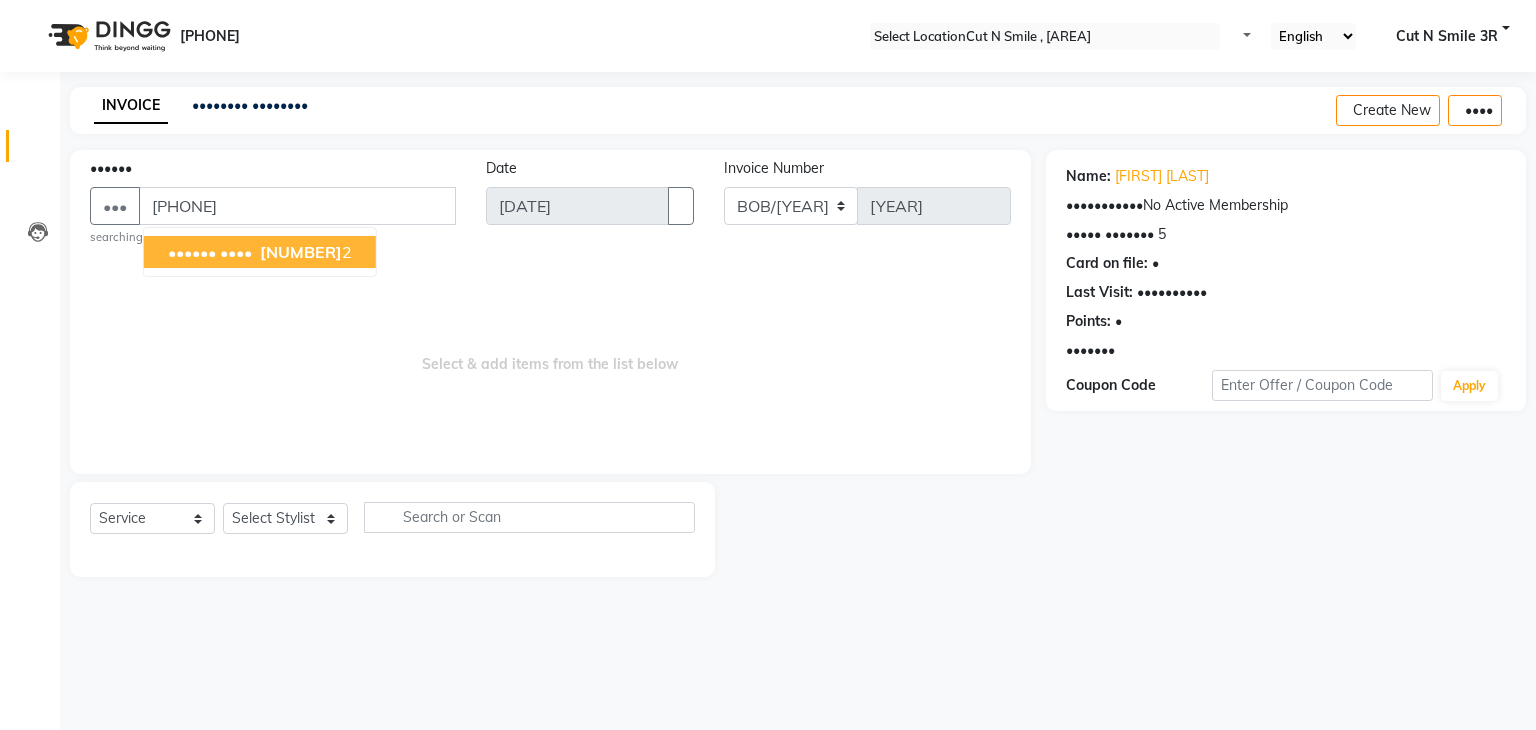 click on "•••••• ••••" at bounding box center [210, 252] 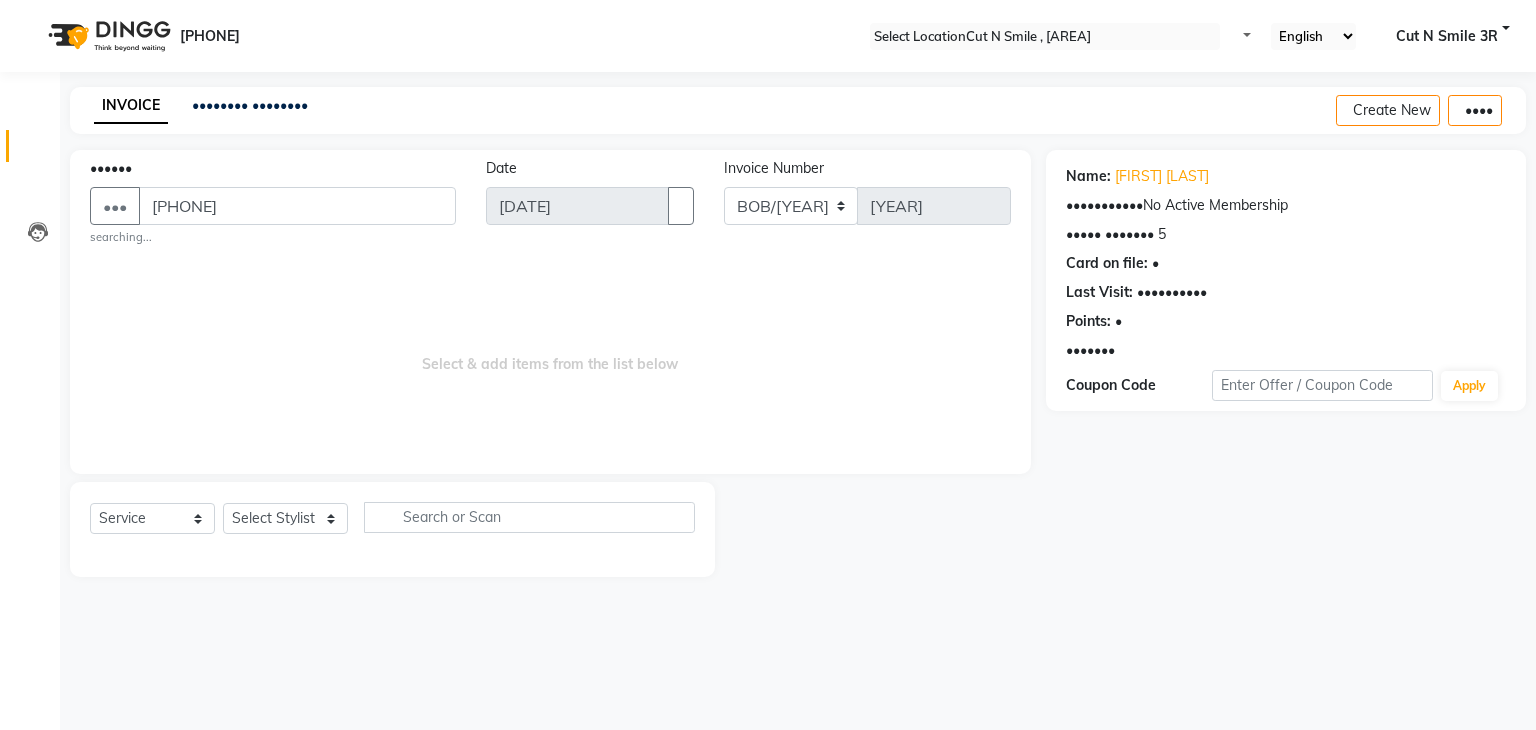 click at bounding box center [1115, 351] 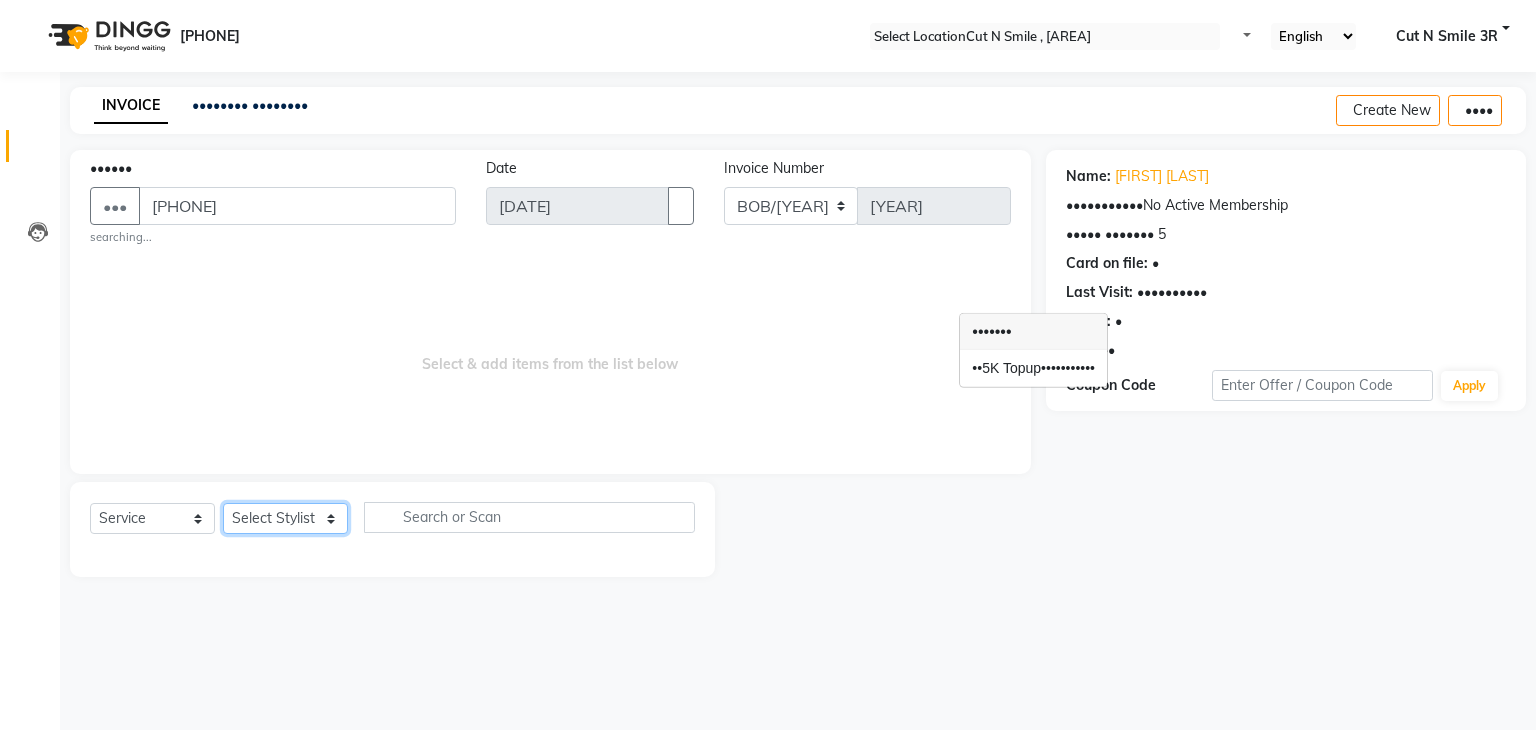 click on "•••••• ••••••• ••• •• •••• •• •••••• •• ••• •••••••• •• •••••• •• ••••••• •• •••••• •• ••• •••  ••• • ••••• •••  ••• • ••••• •• ••• • ••••• •• ••• • ••••• •• ••• • ••••• •• ••• • ••••• • ••••• ••• •• •••••• •• •••• •• ••••••••• •• ••••• •• •••• •• •••• ••••• •• •••• ••  ••••••• •• •••••• •• • • • •• ••• •••• •• ••••••• •• ••••• •• ••••• ••• •••••••• •• ••••• •• •••• •• •••• ••• •••••• •• ••••••• •• ••••• •• •••••• ••• ••••• ••••• •• ••••• •••••• •• •••••• •• •••••••• •••  ••••••• ••• •••••• •• ••••• •• •••••• •• •••••• •• ••••••••• ••• •••••• •• ••••• ••• •• ••••••• ••• ••••• ••••• •• ••••• •• ••••••• ••• ••••••••• •• •••••• •• ••••• •• ••••• ••• •••••• ••" at bounding box center (285, 518) 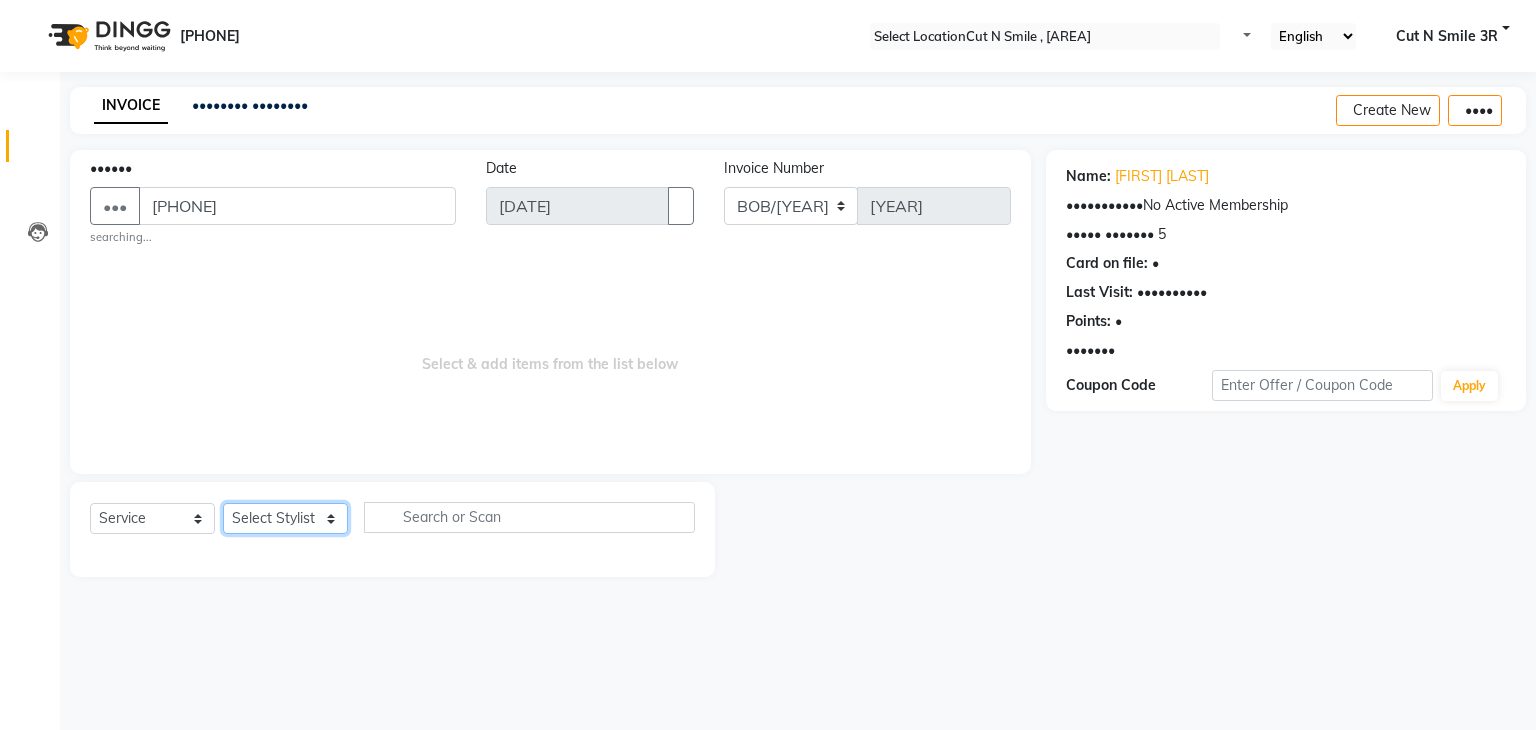select on "58697" 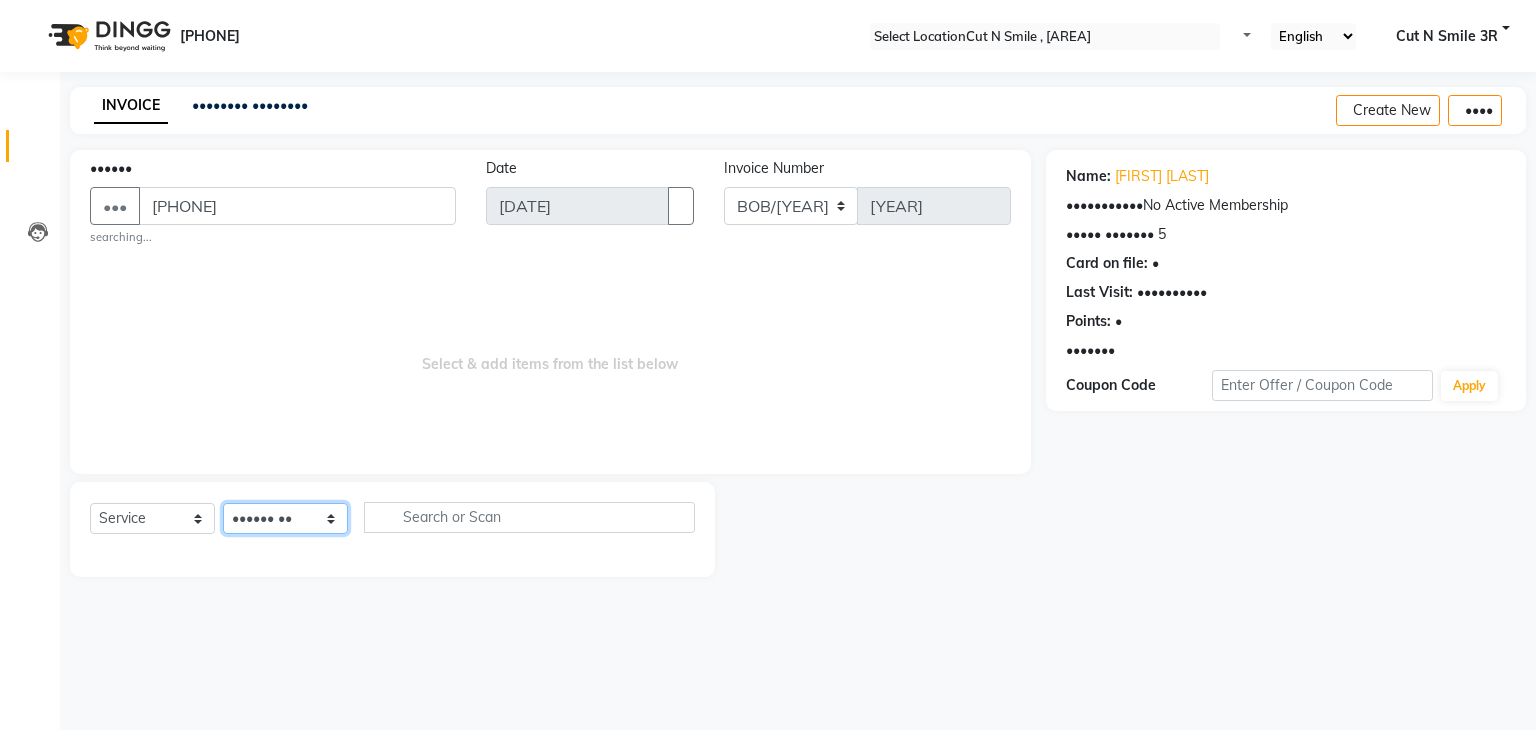 click on "•••••• ••••••• ••• •• •••• •• •••••• •• ••• •••••••• •• •••••• •• ••••••• •• •••••• •• ••• •••  ••• • ••••• •••  ••• • ••••• •• ••• • ••••• •• ••• • ••••• •• ••• • ••••• •• ••• • ••••• • ••••• ••• •• •••••• •• •••• •• ••••••••• •• ••••• •• •••• •• •••• ••••• •• •••• ••  ••••••• •• •••••• •• • • • •• ••• •••• •• ••••••• •• ••••• •• ••••• ••• •••••••• •• ••••• •• •••• •• •••• ••• •••••• •• ••••••• •• ••••• •• •••••• ••• ••••• ••••• •• ••••• •••••• •• •••••• •• •••••••• •••  ••••••• ••• •••••• •• ••••• •• •••••• •• •••••• •• ••••••••• ••• •••••• •• ••••• ••• •• ••••••• ••• ••••• ••••• •• ••••• •• ••••••• ••• ••••••••• •• •••••• •• ••••• •• ••••• ••• •••••• ••" at bounding box center (285, 518) 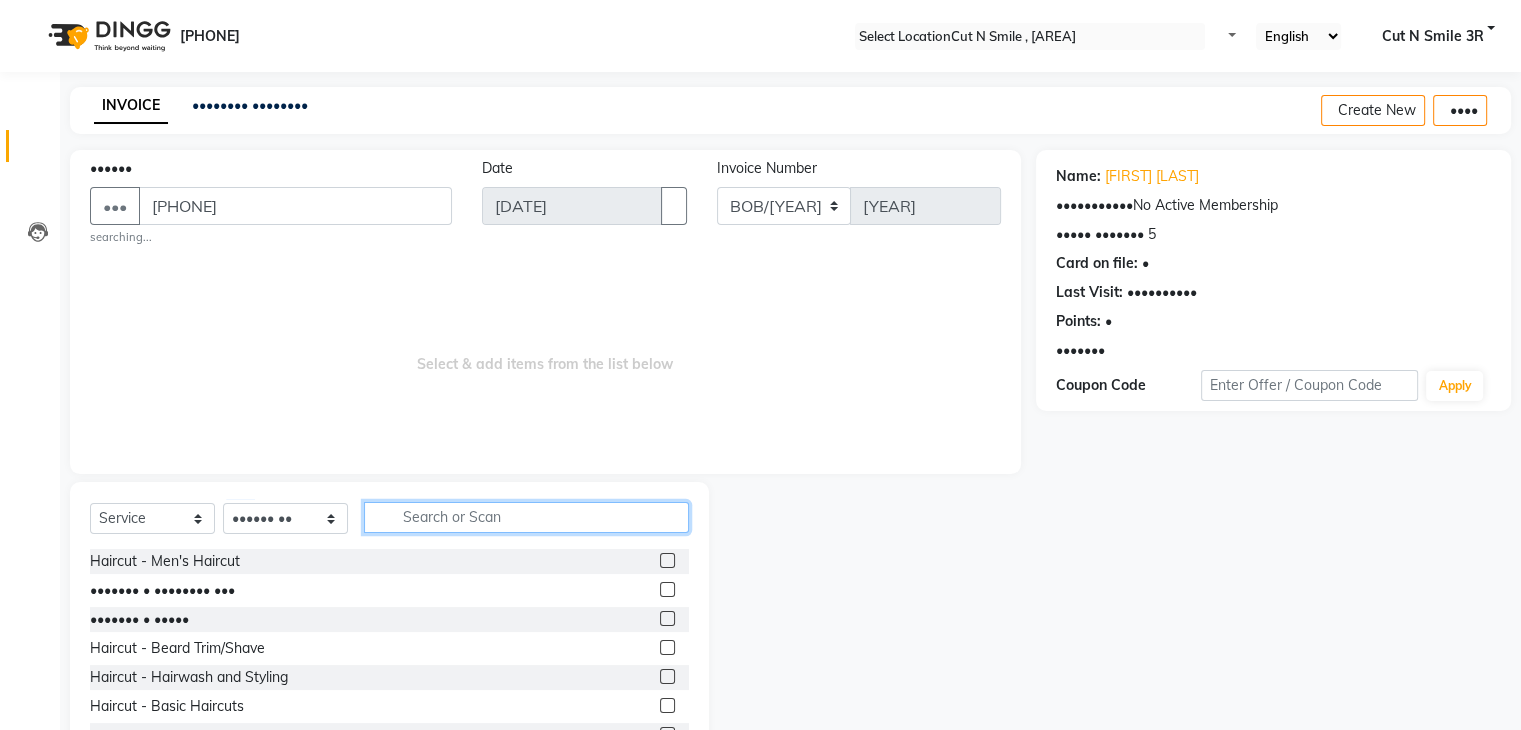 click at bounding box center [526, 517] 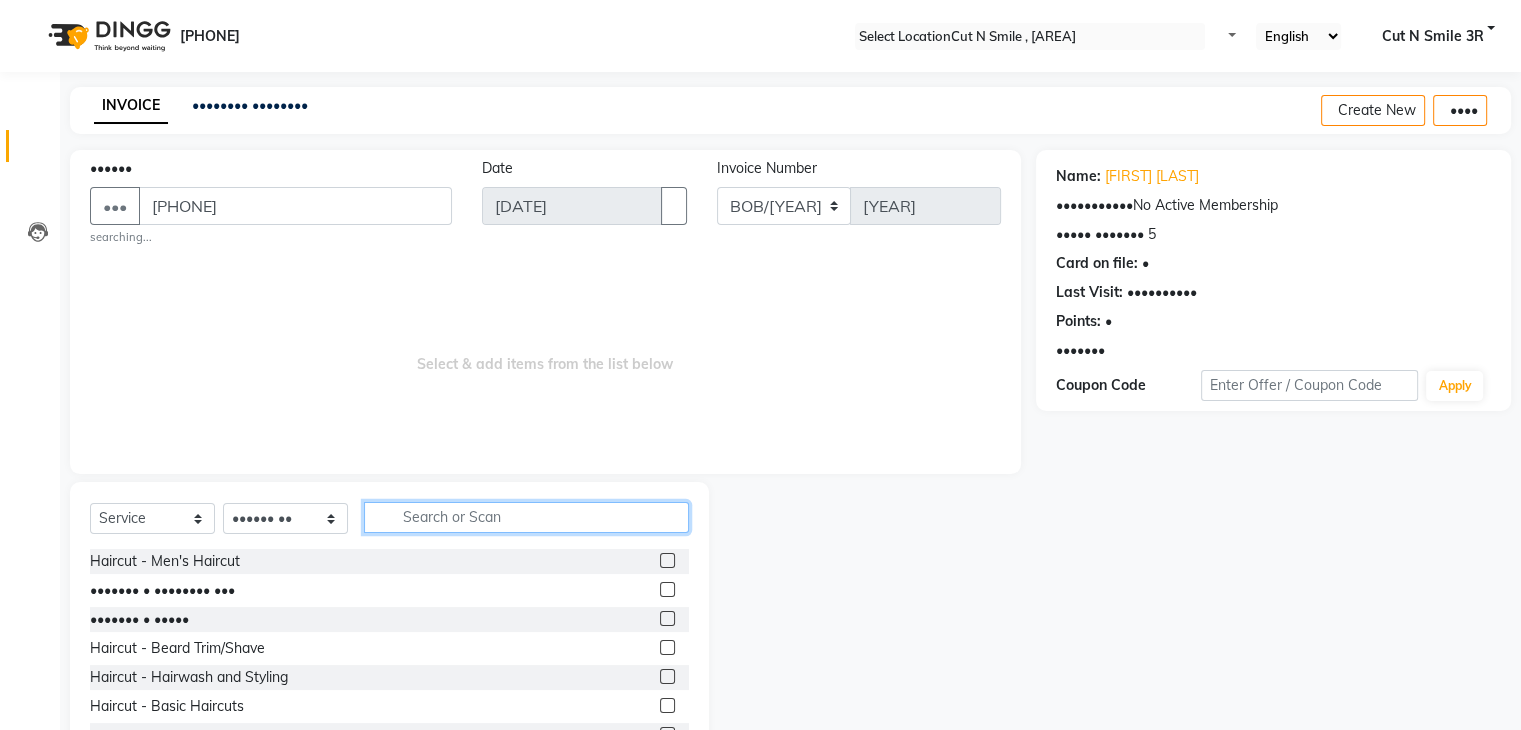click at bounding box center (526, 517) 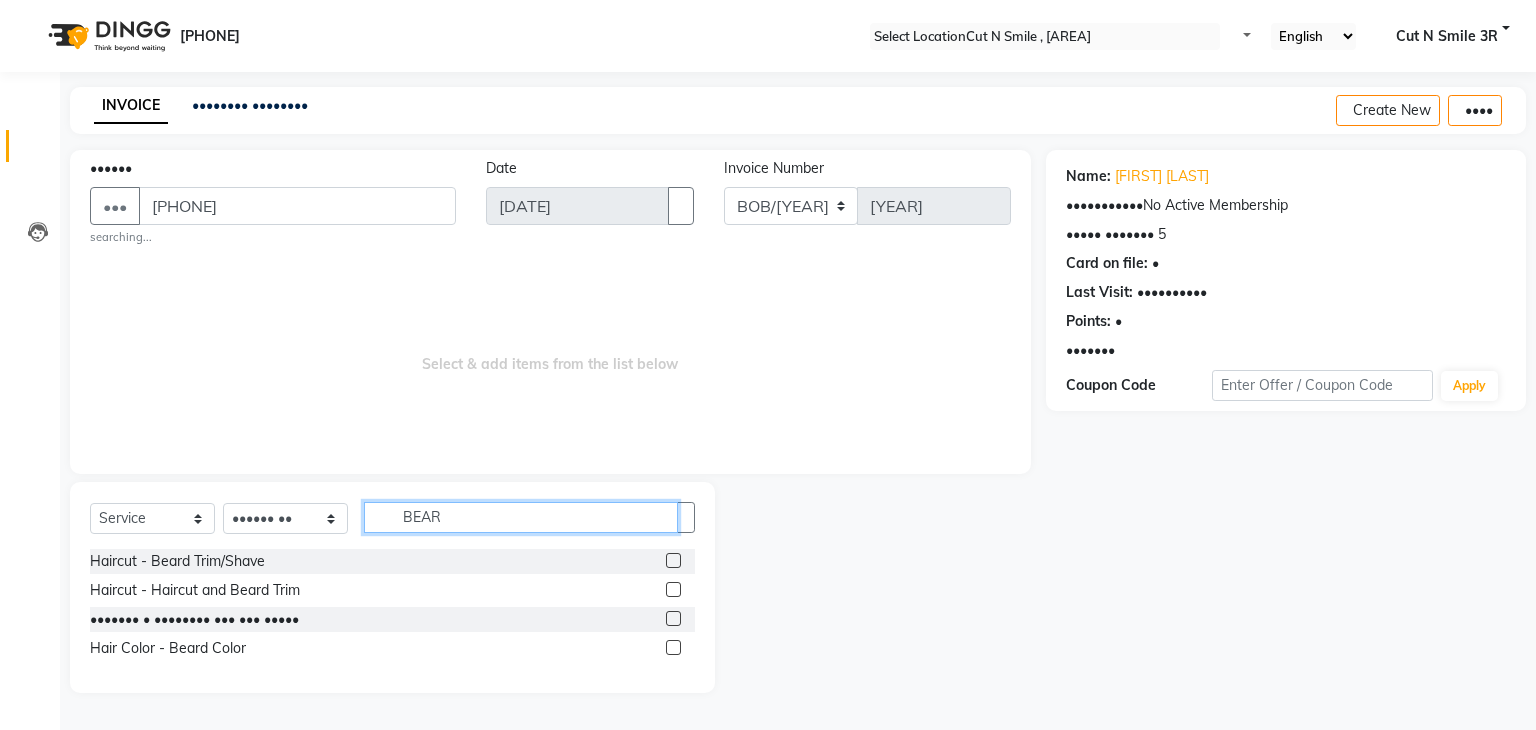 type on "BEAR" 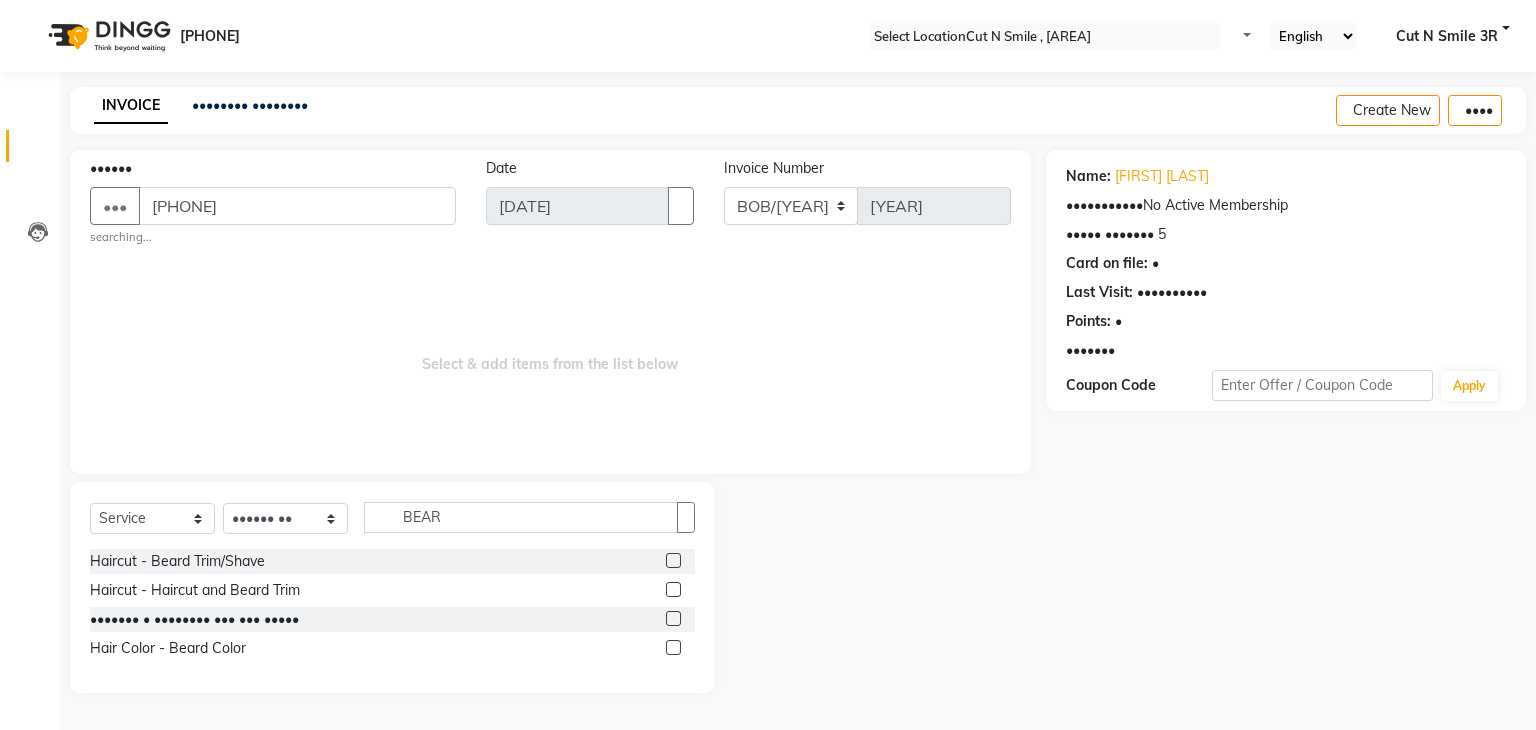 click at bounding box center [673, 589] 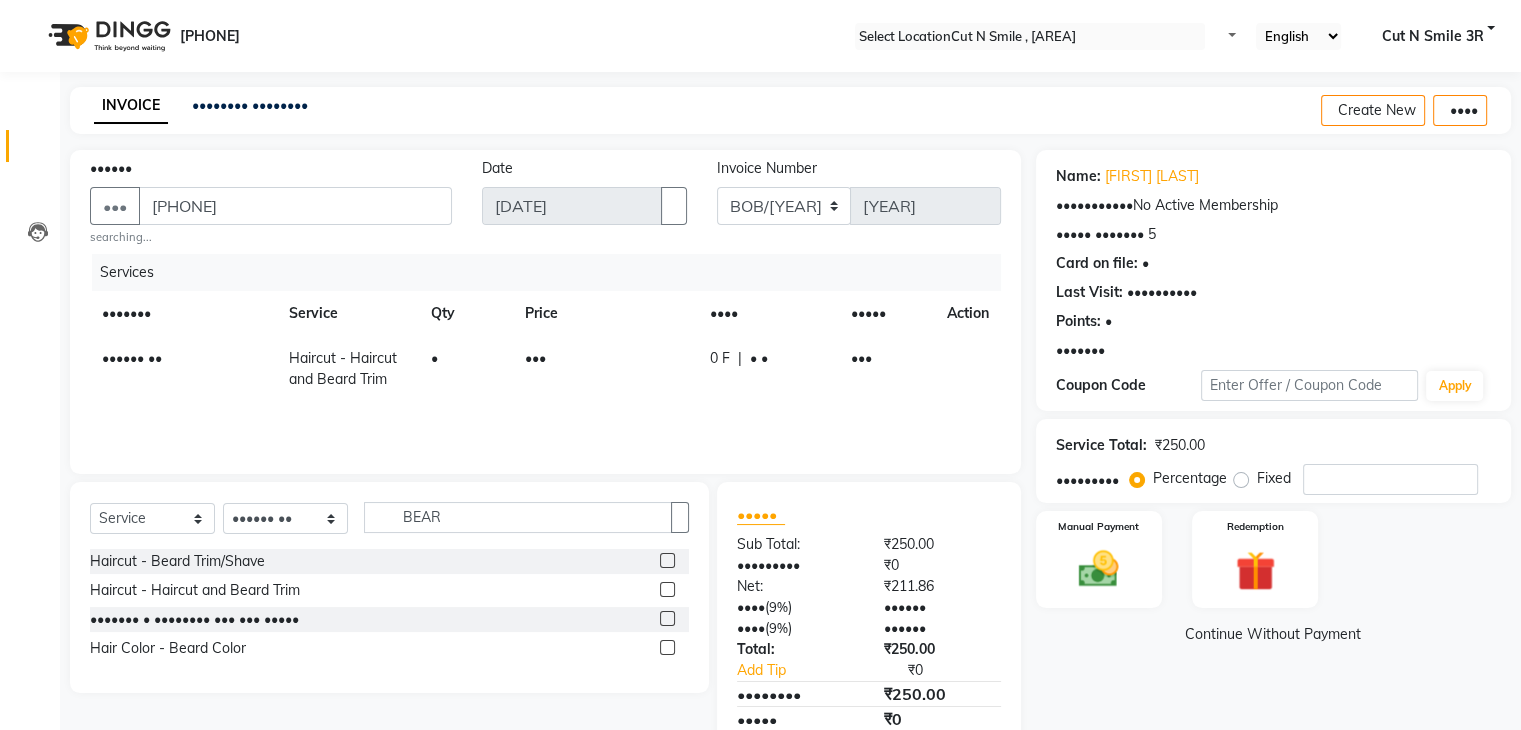 click on "•••" at bounding box center (605, 369) 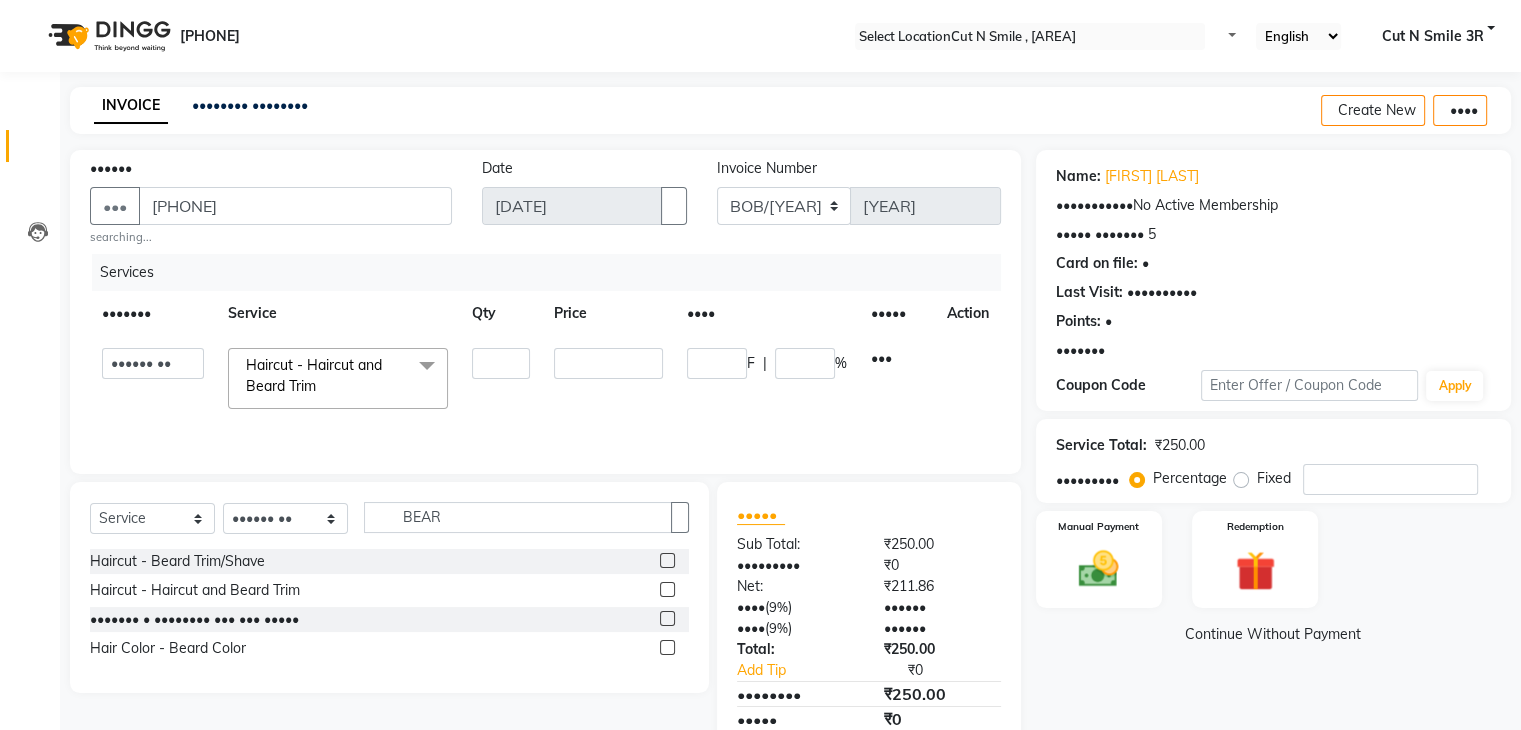 click on "•••" at bounding box center [608, 378] 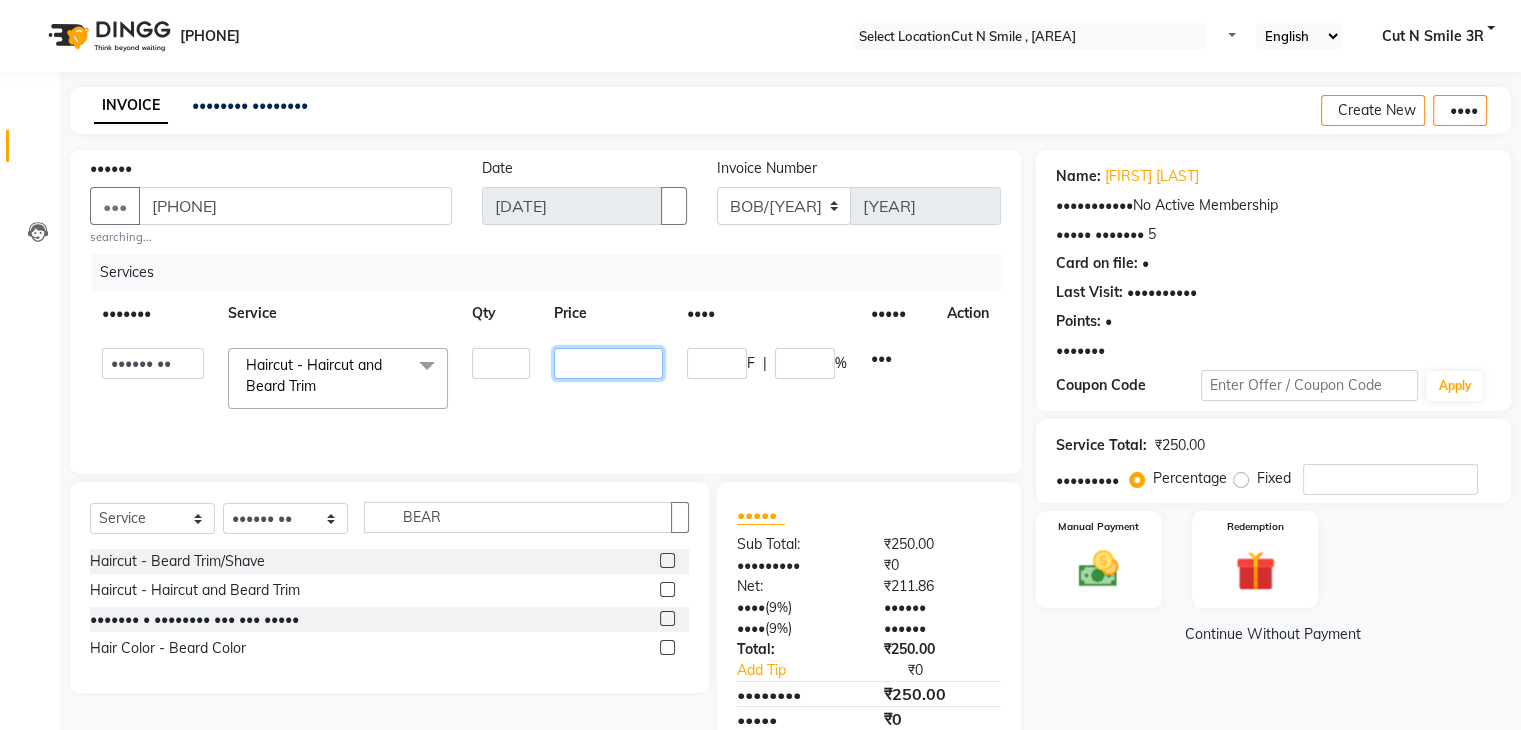click on "•••" at bounding box center [501, 363] 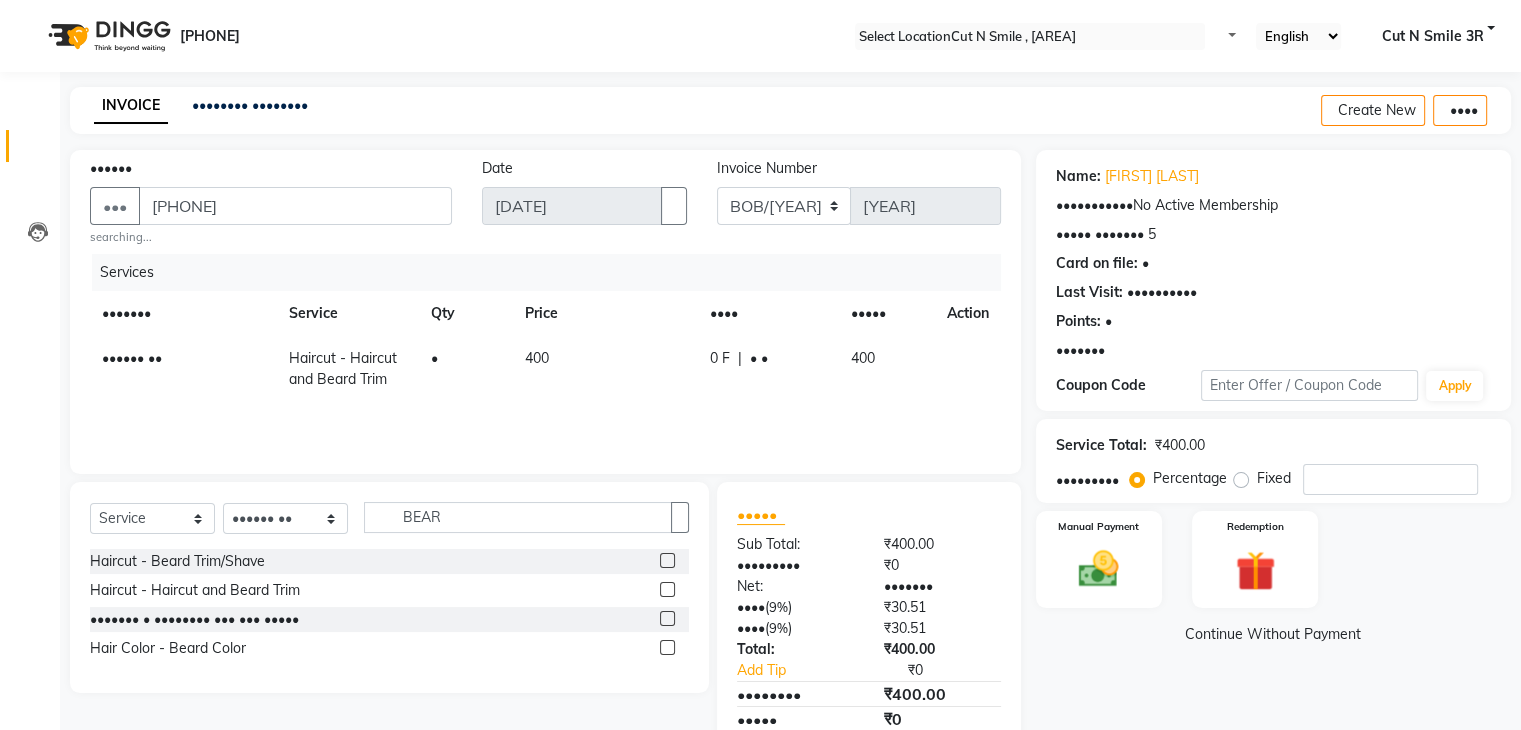 click on "Continue Without Payment" at bounding box center (1273, 634) 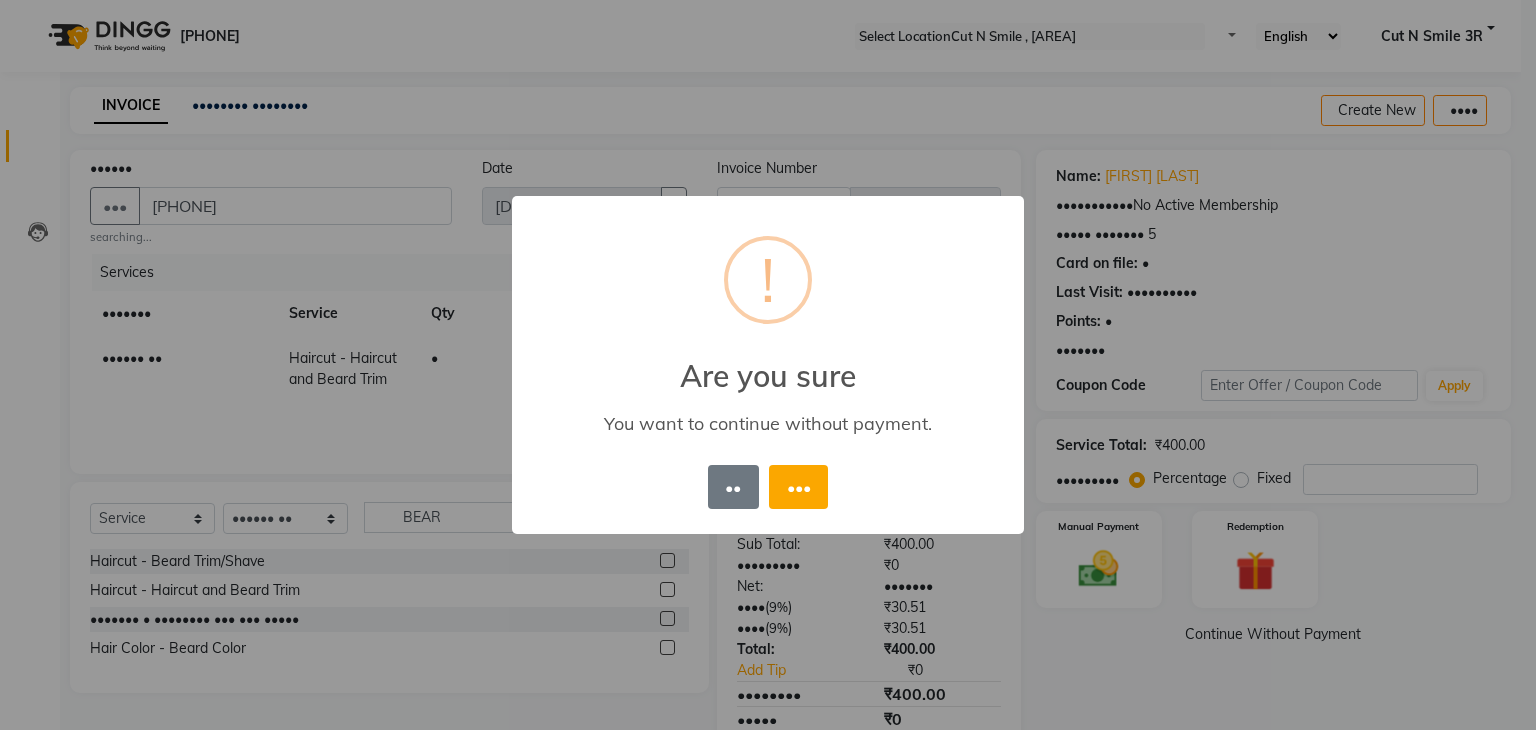 click on "Are you sure You want to continue without payment. No No Yes" at bounding box center (768, 365) 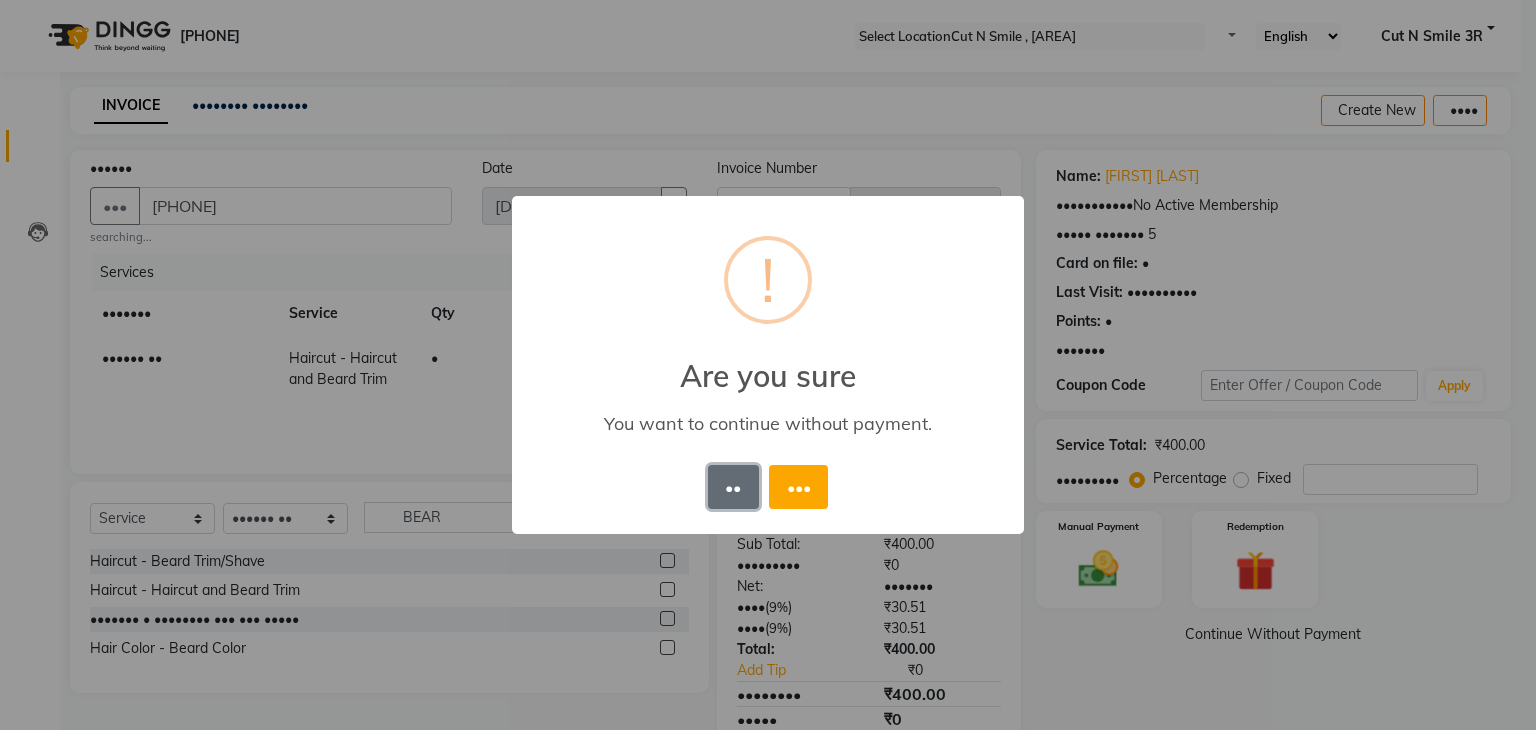 click on "••" at bounding box center (733, 487) 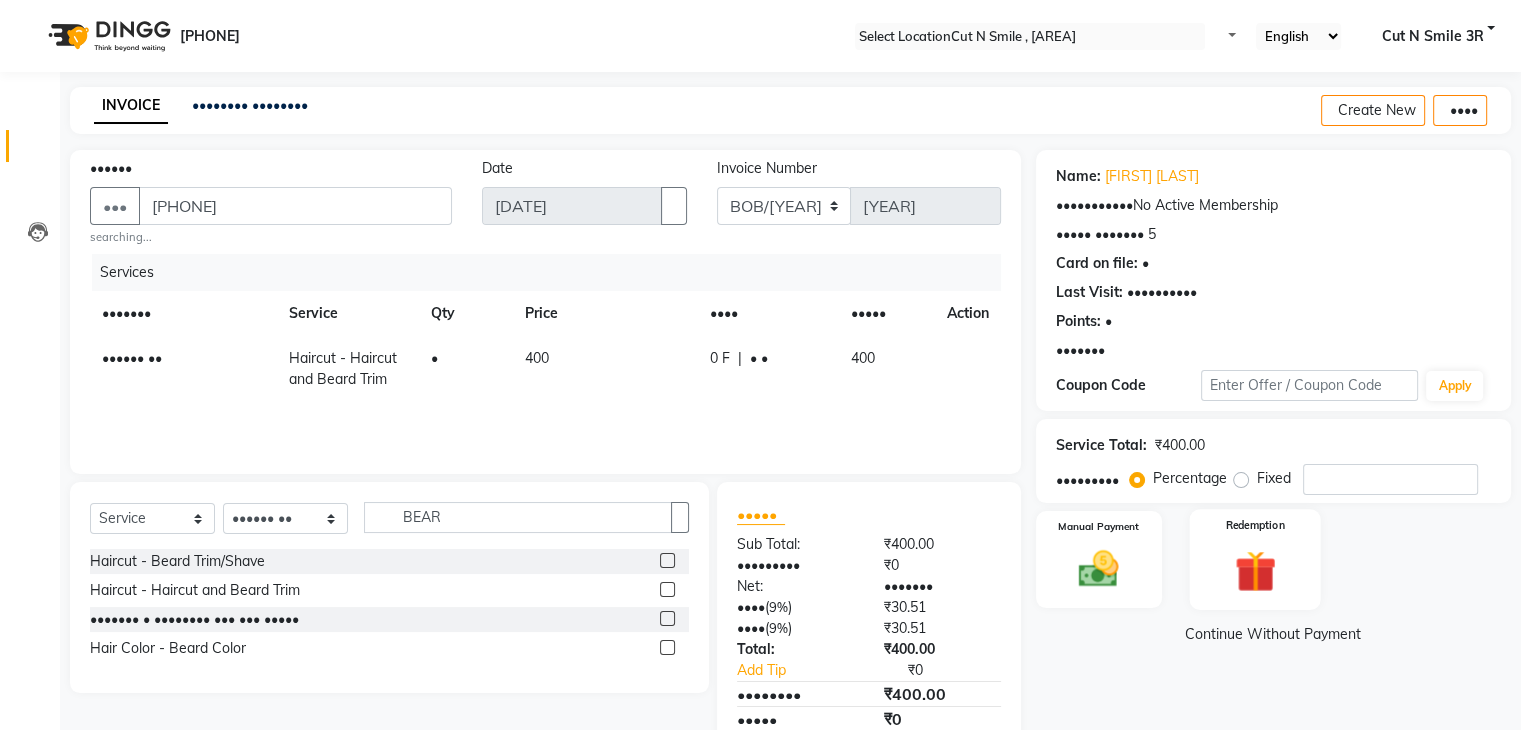 click at bounding box center (1098, 569) 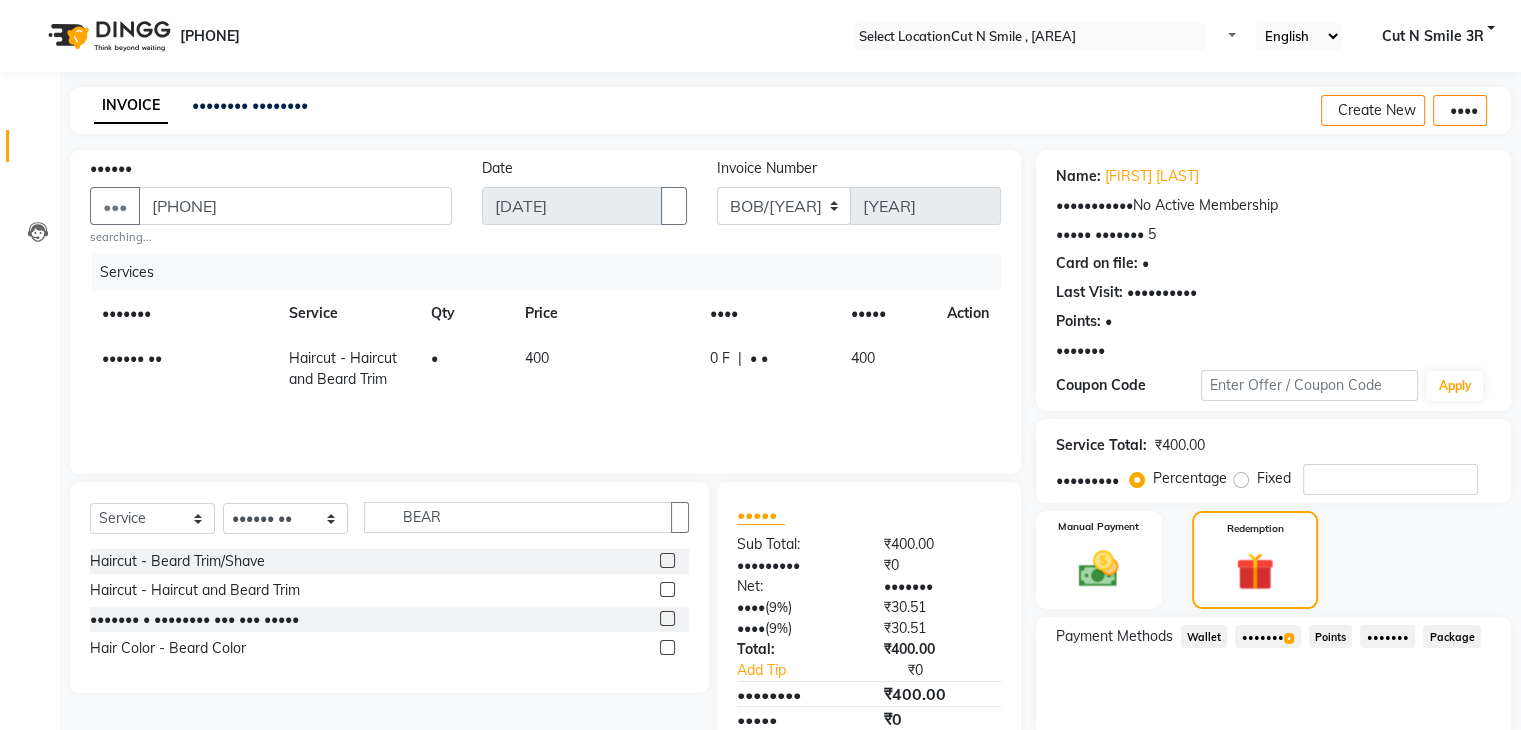 click on "Prepaid  1" at bounding box center [1204, 636] 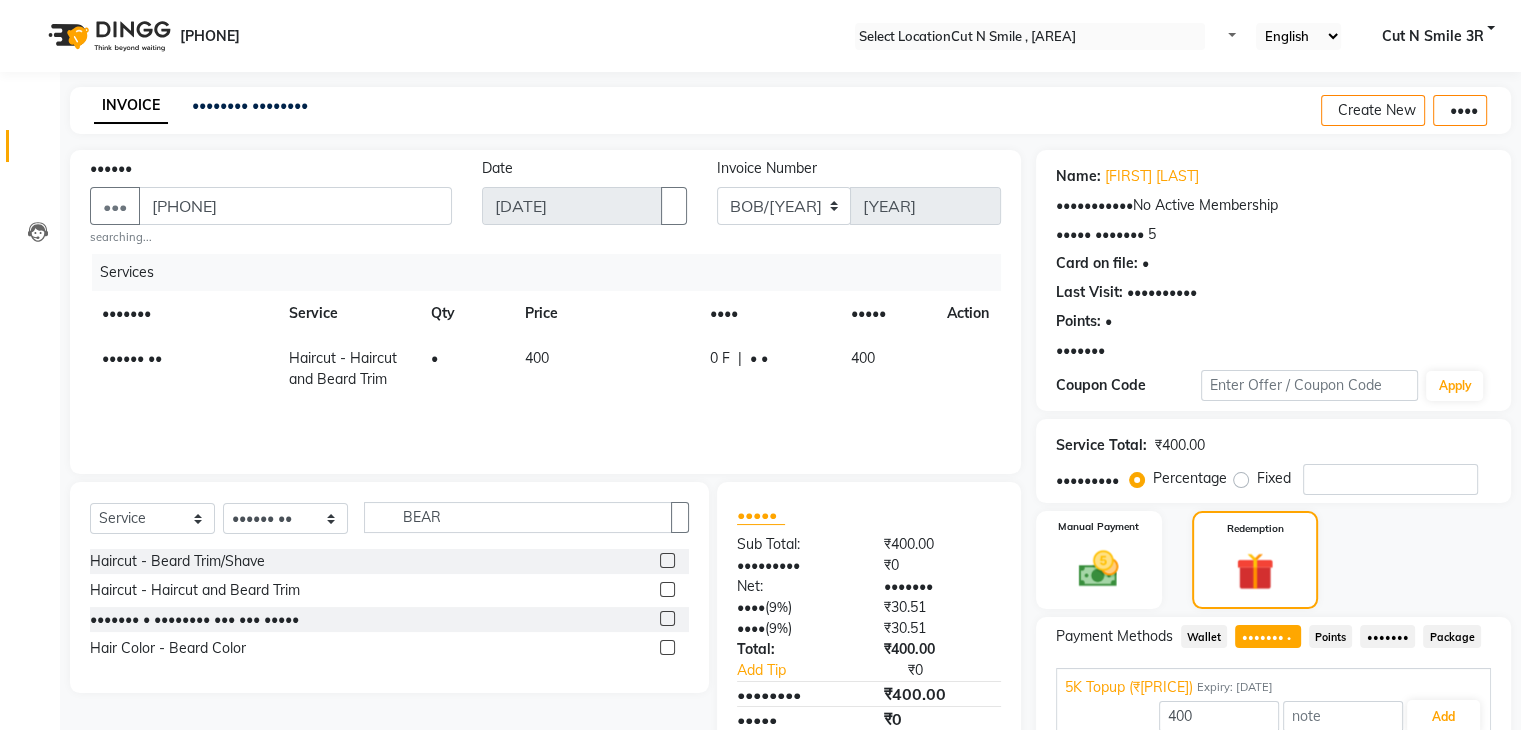 scroll, scrollTop: 97, scrollLeft: 0, axis: vertical 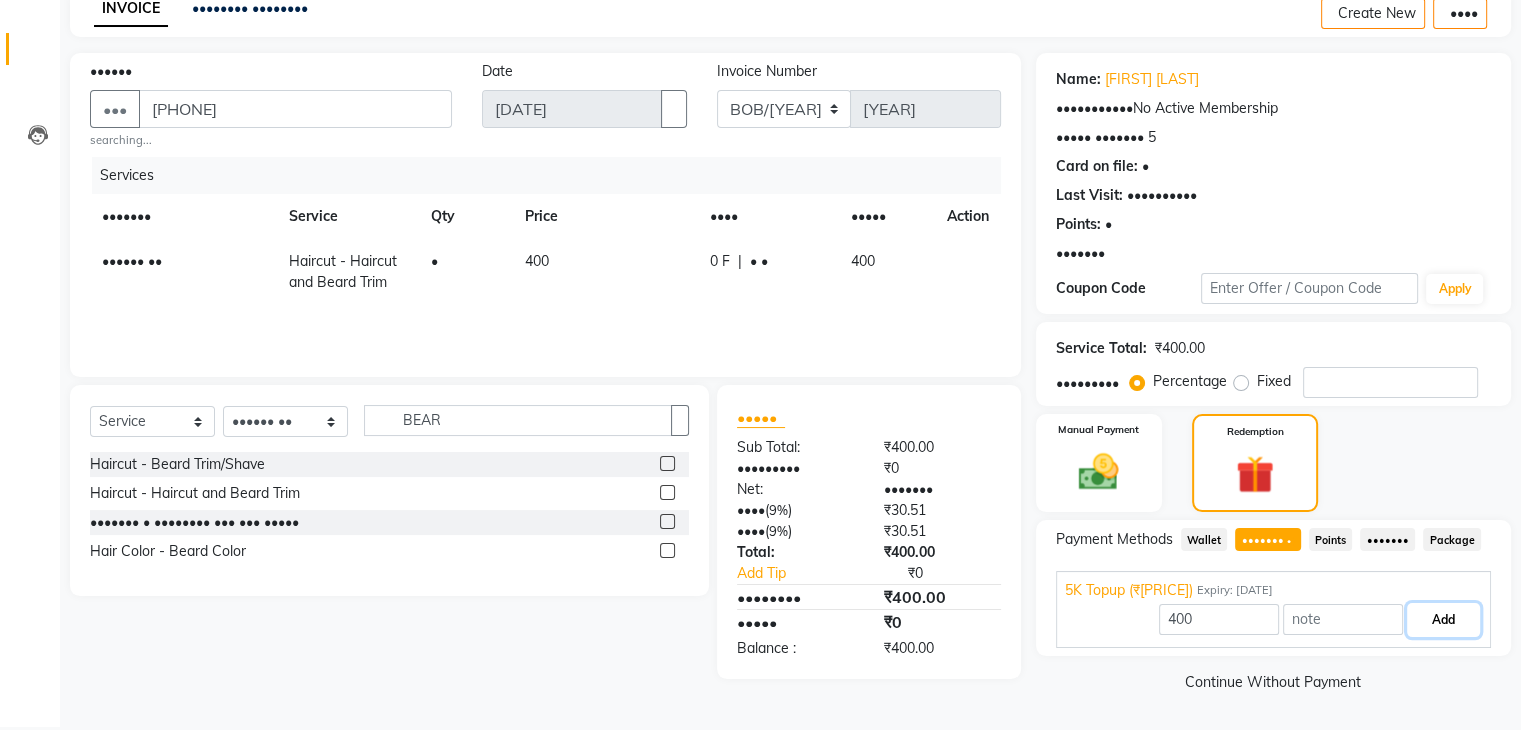 click on "Add" at bounding box center [1443, 620] 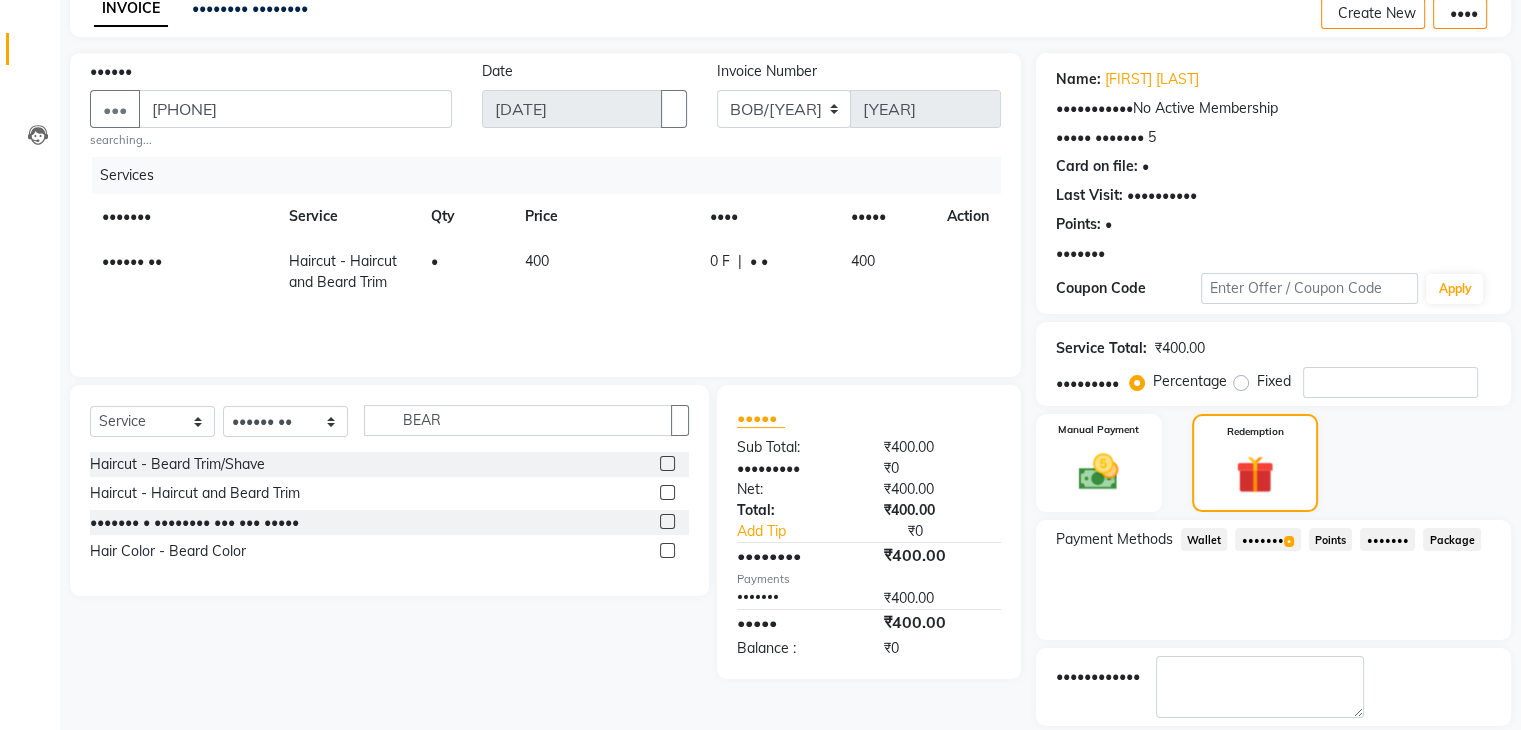 scroll, scrollTop: 193, scrollLeft: 0, axis: vertical 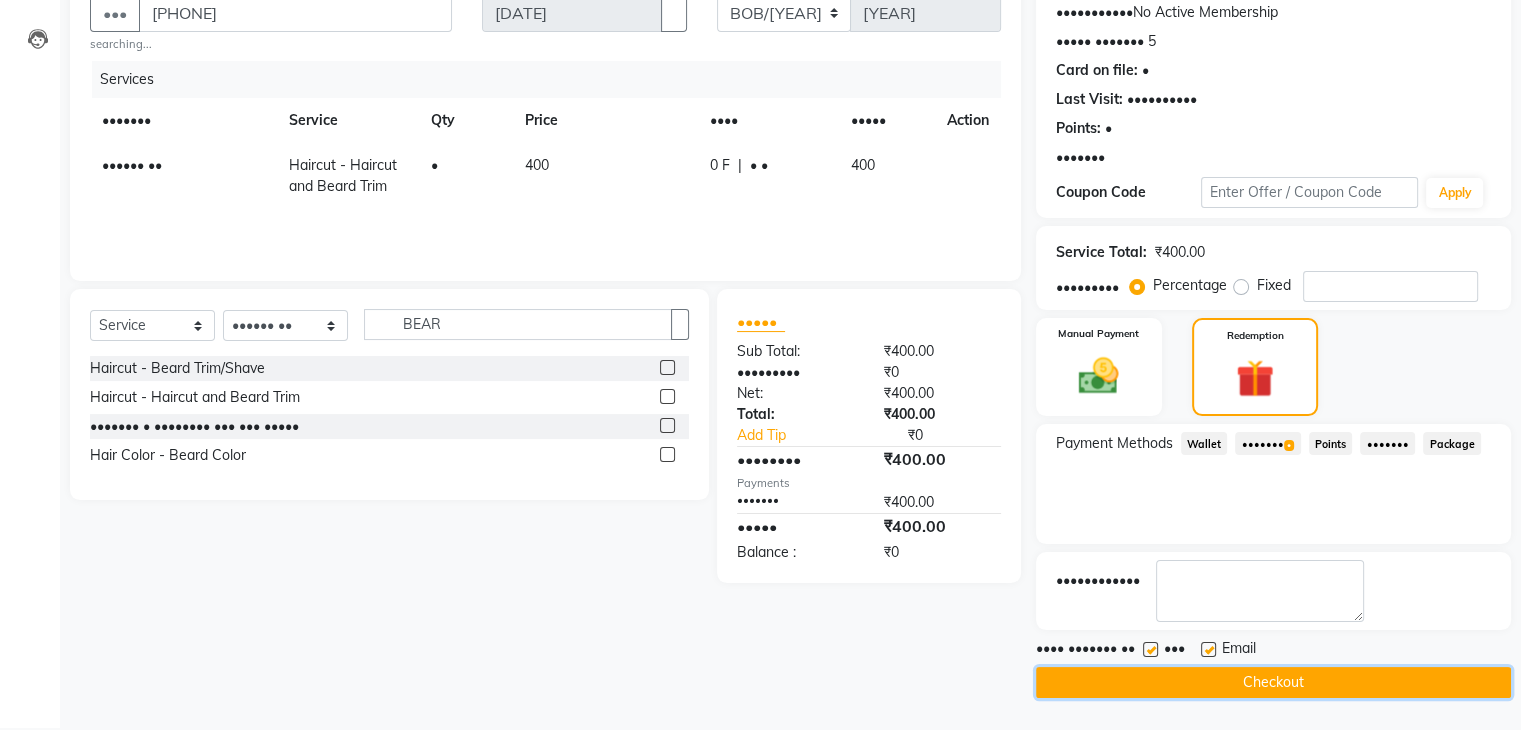 click on "Checkout" at bounding box center [1273, 682] 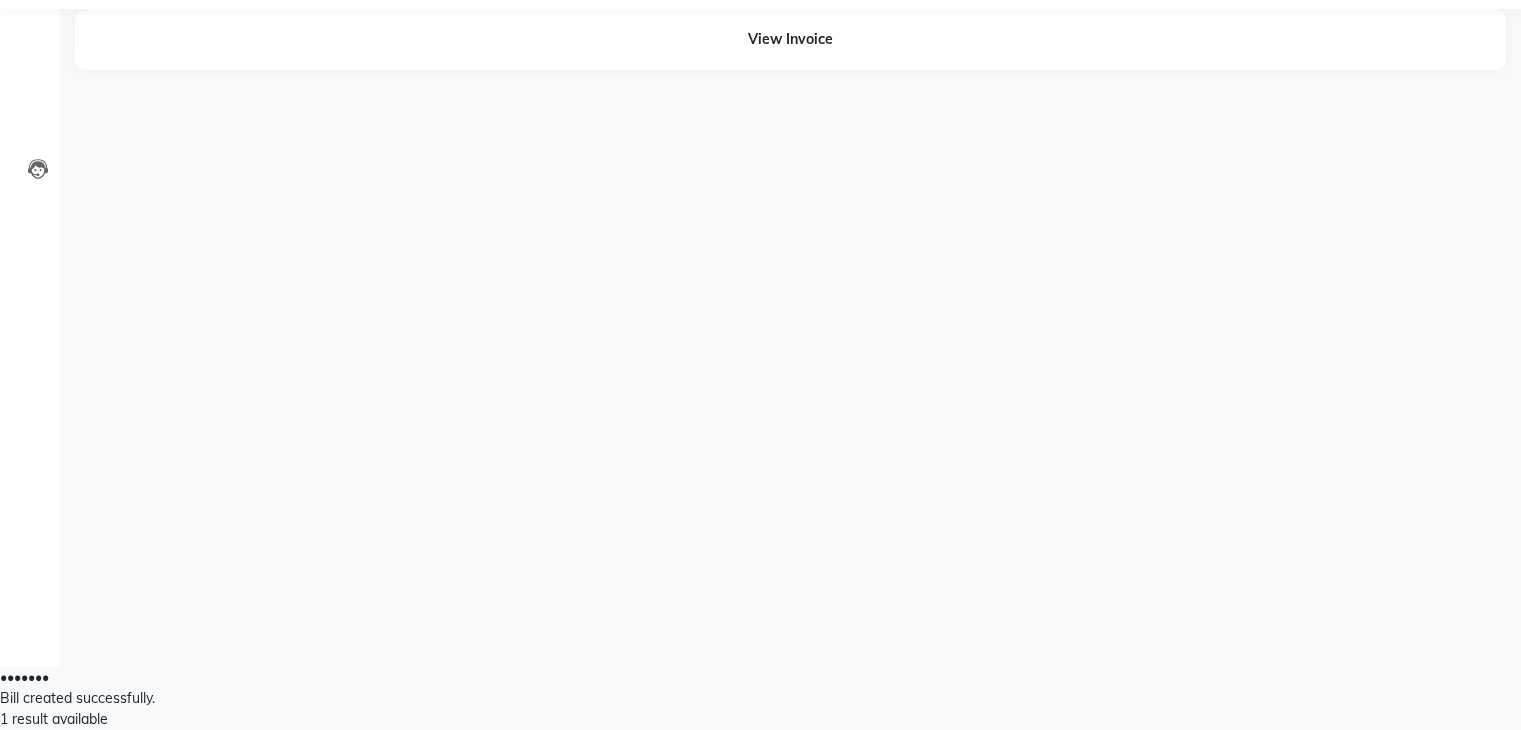 scroll, scrollTop: 0, scrollLeft: 0, axis: both 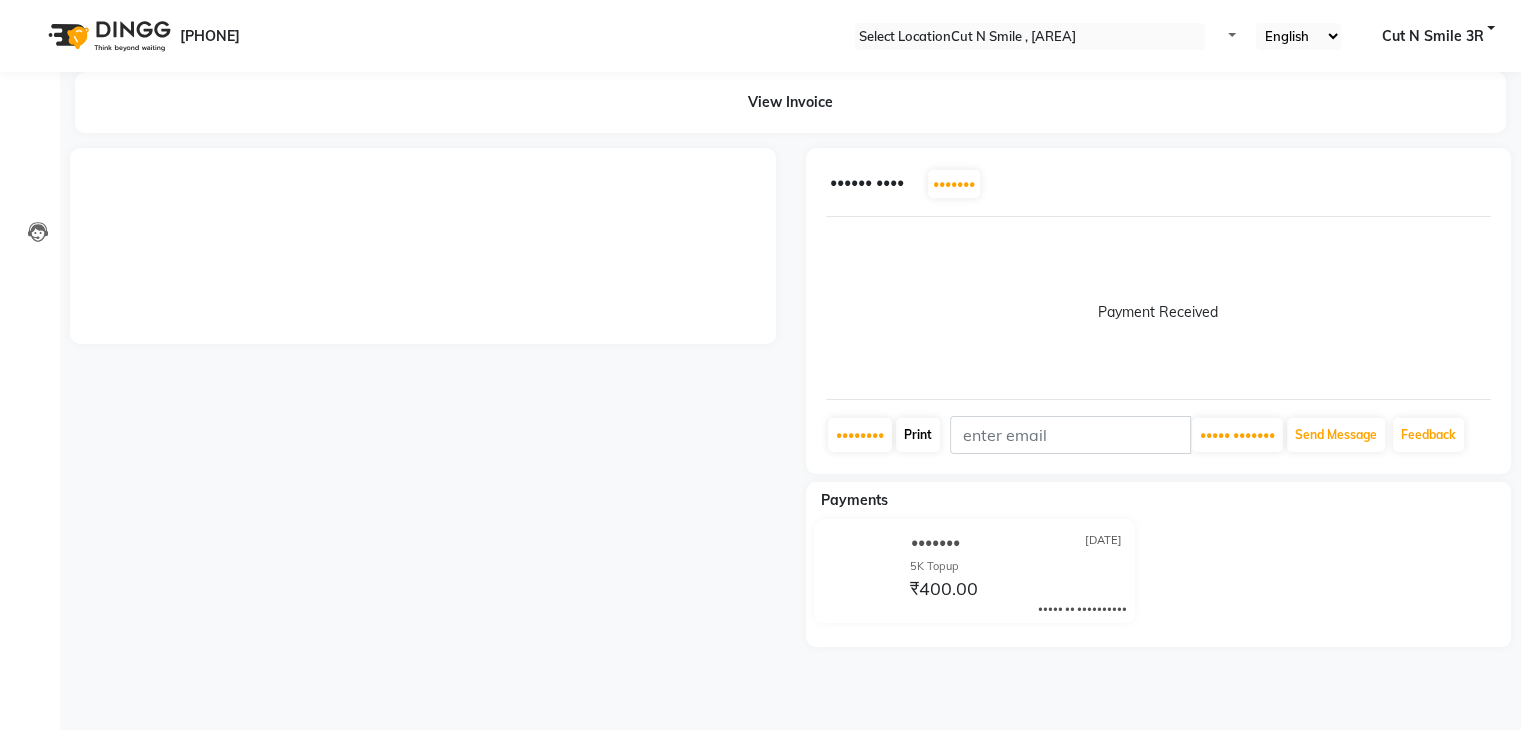 click on "Print" at bounding box center (860, 435) 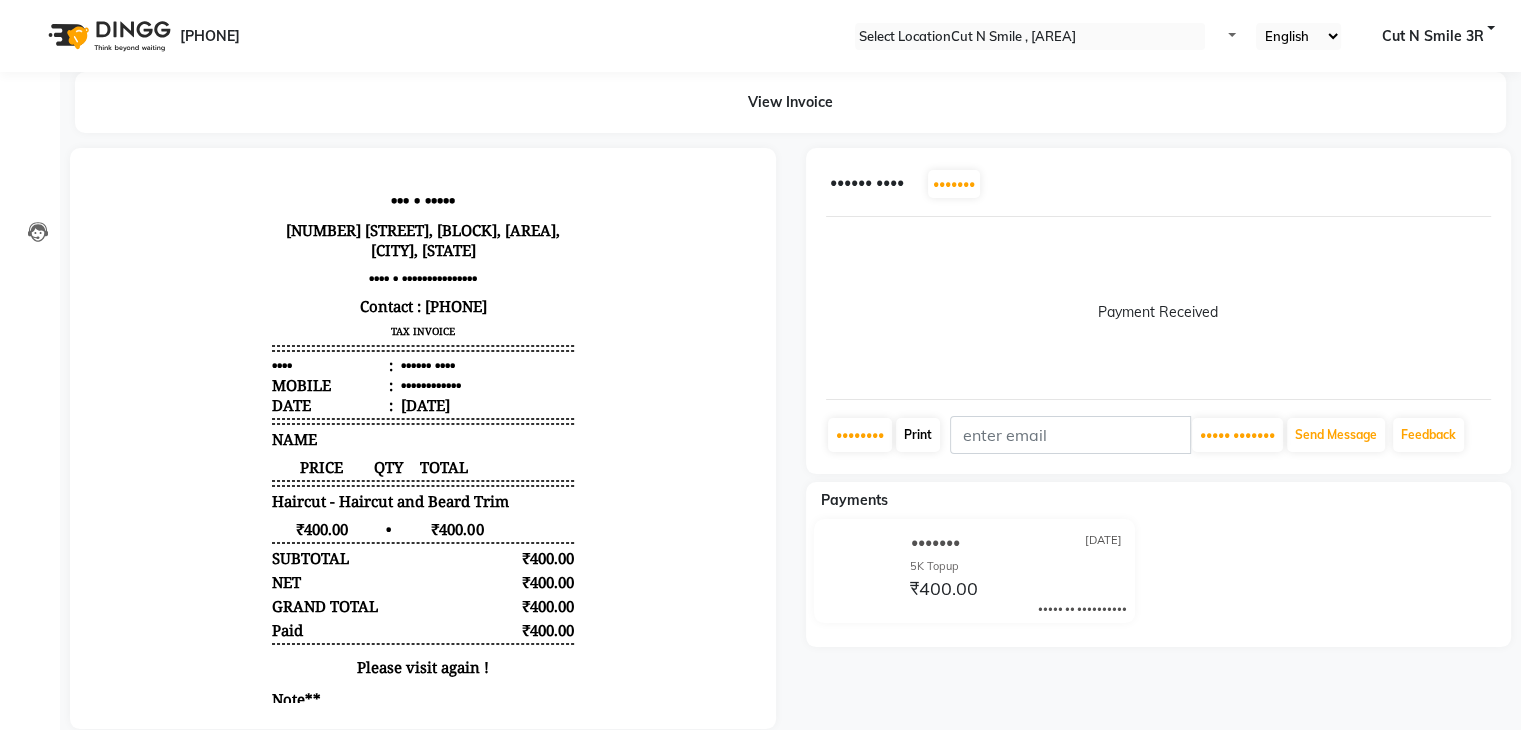 scroll, scrollTop: 0, scrollLeft: 0, axis: both 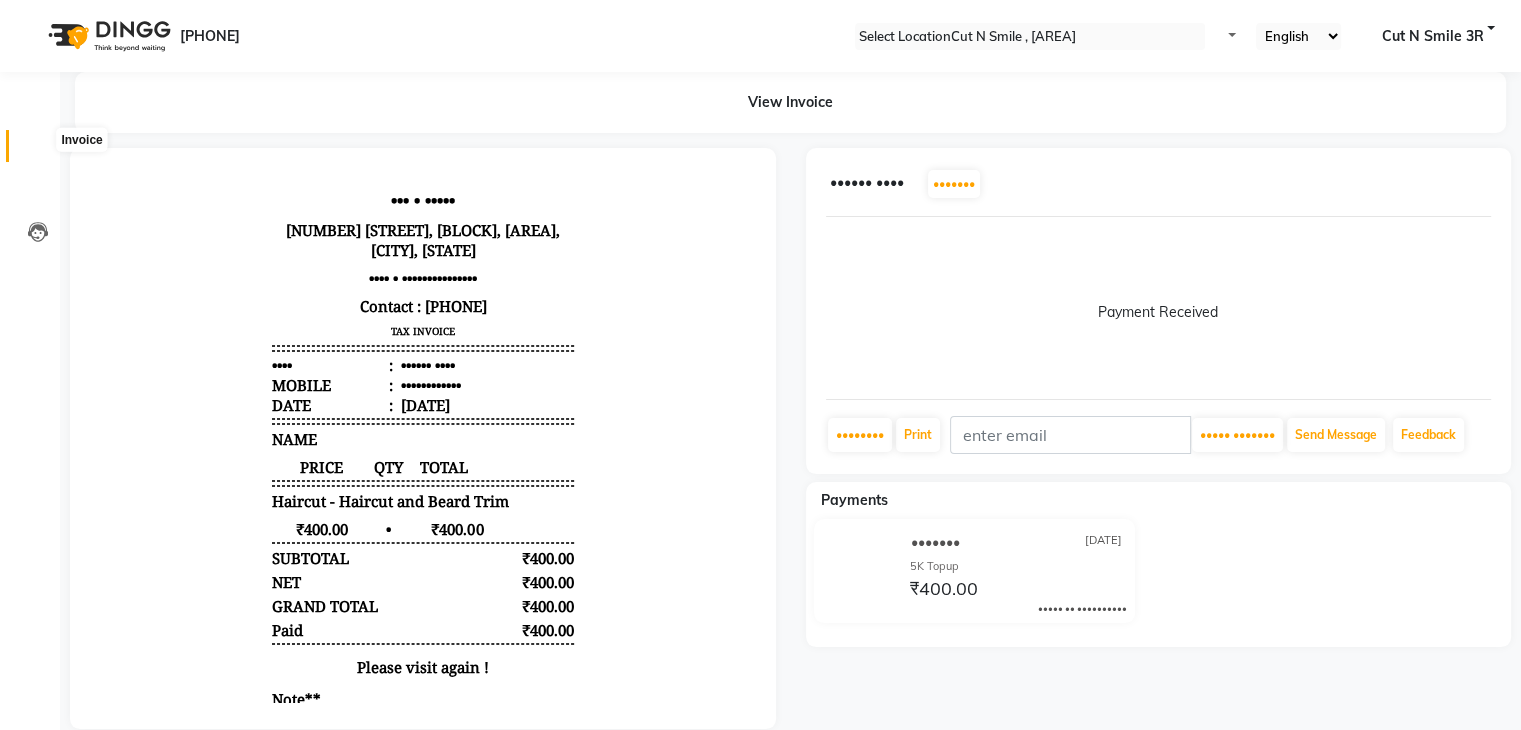 click at bounding box center (38, 151) 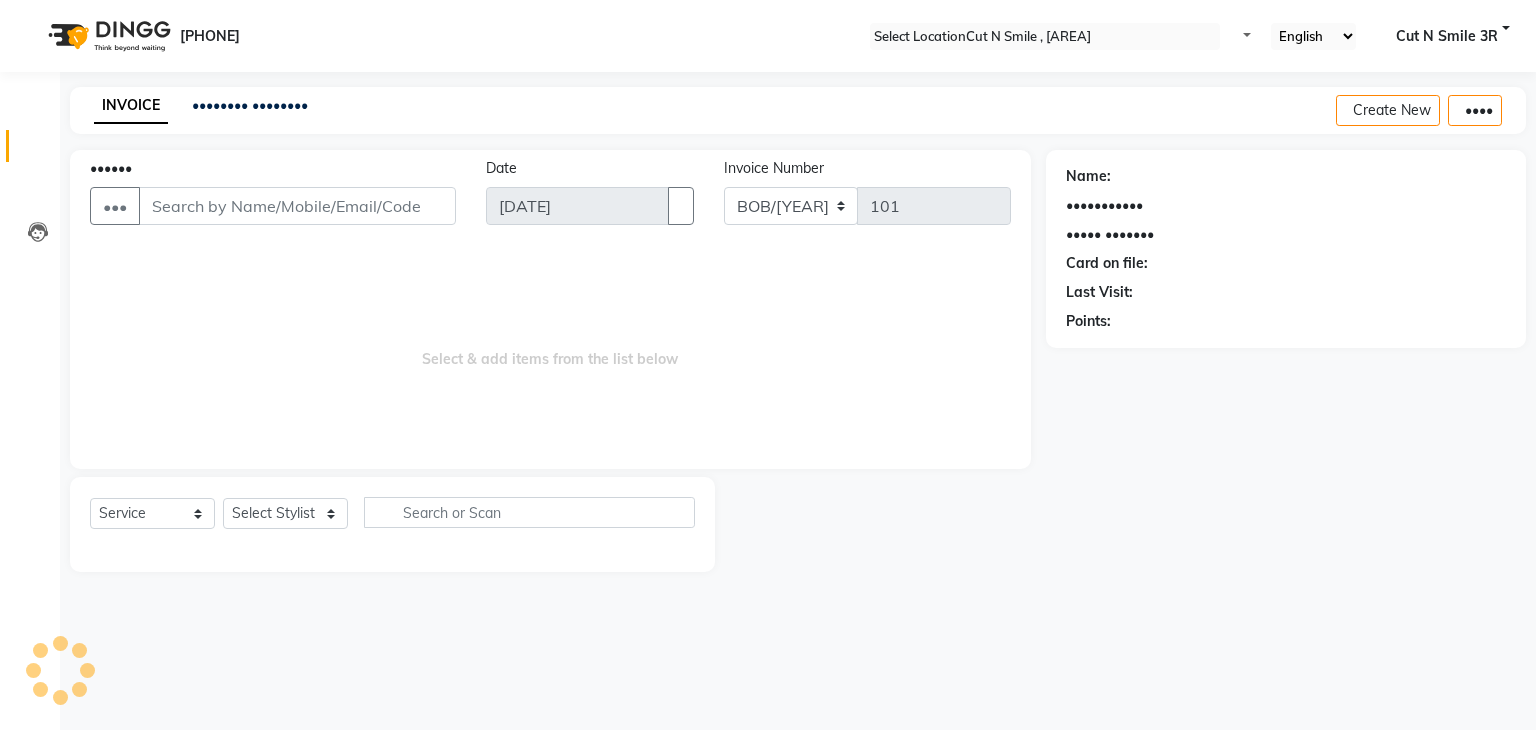click on "••••••• •••••• ••••••••• •••••••••• ••••• ••••• ••••• •••" at bounding box center (867, 199) 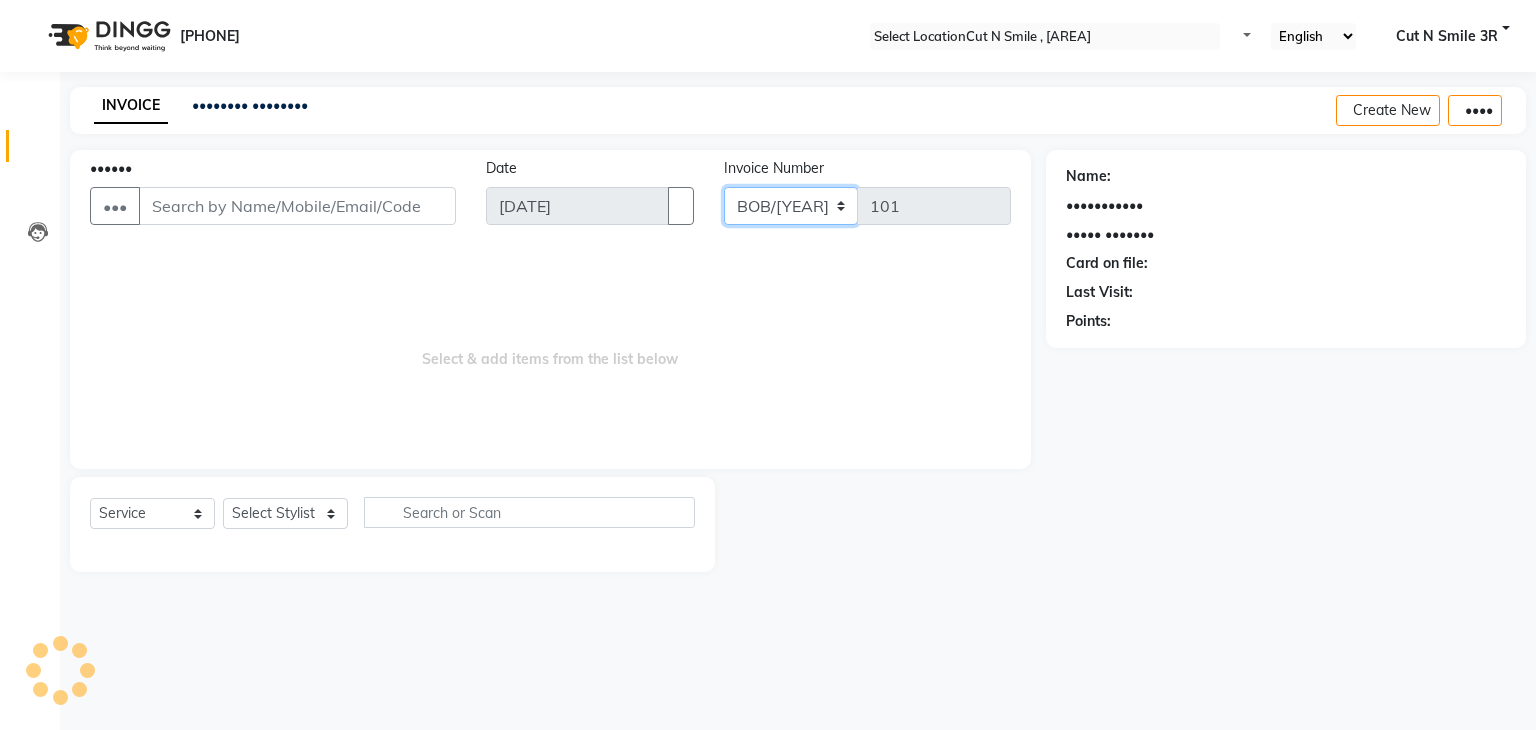 click on "••••••••• •••••••••• ••••• ••••• •••••" at bounding box center [791, 206] 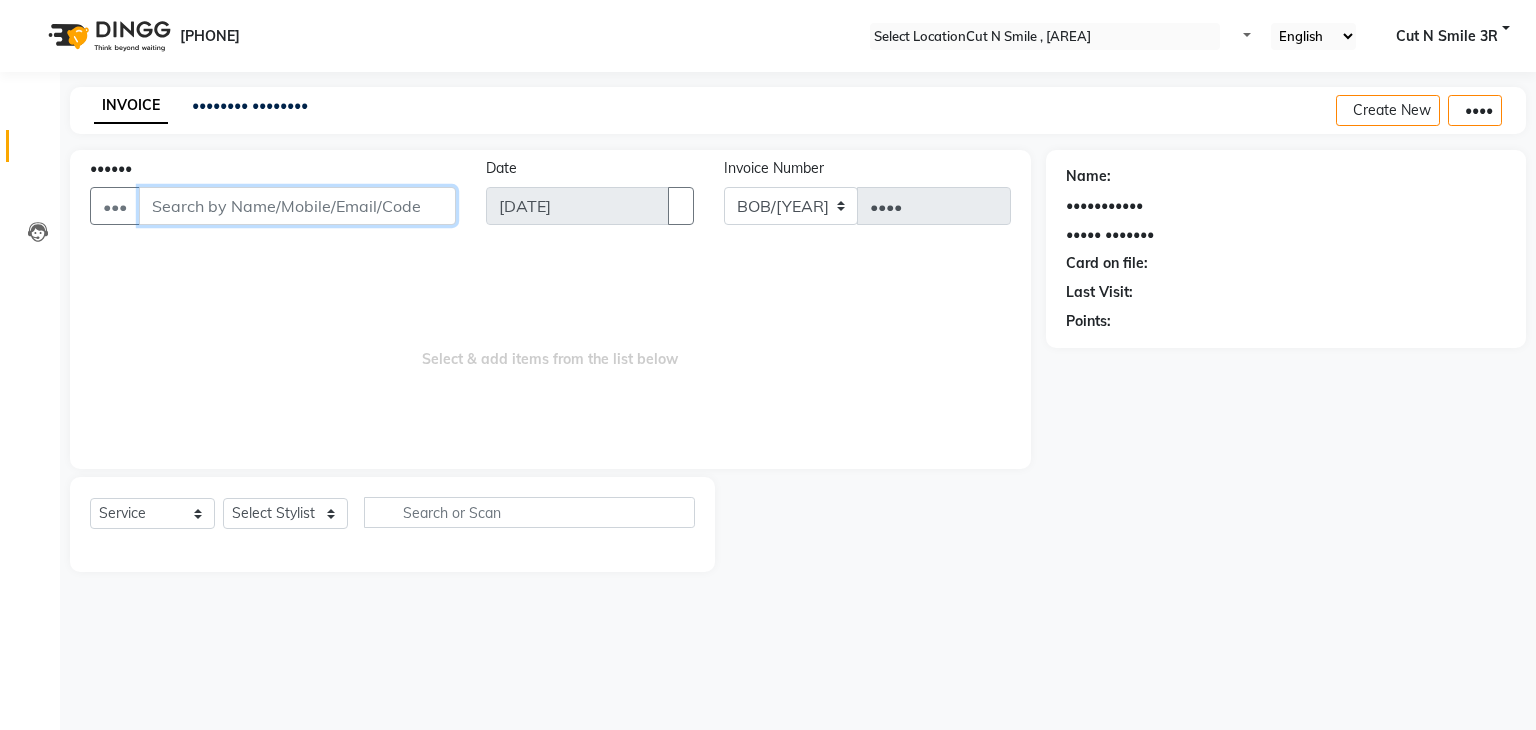 click on "••••••" at bounding box center [297, 206] 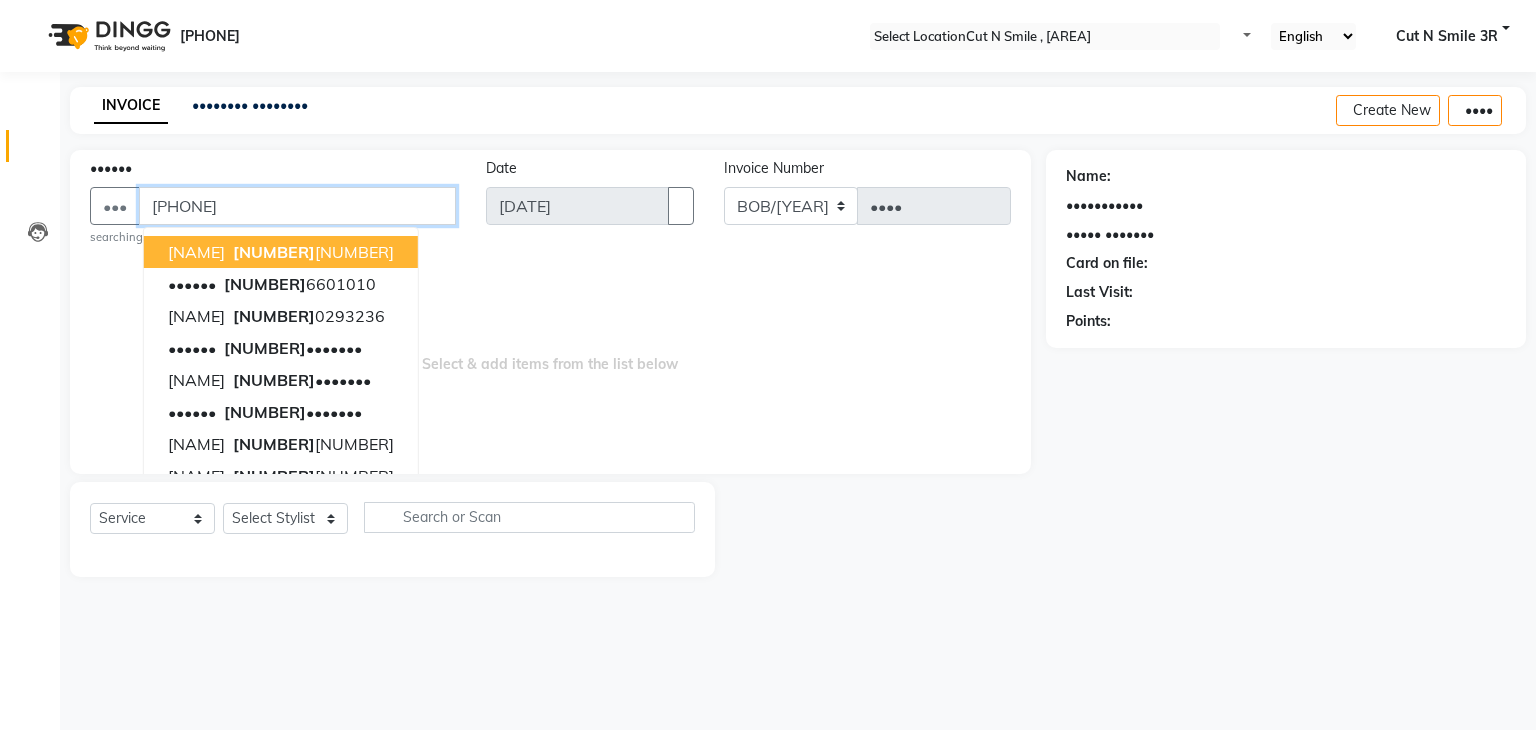 type on "[PHONE]" 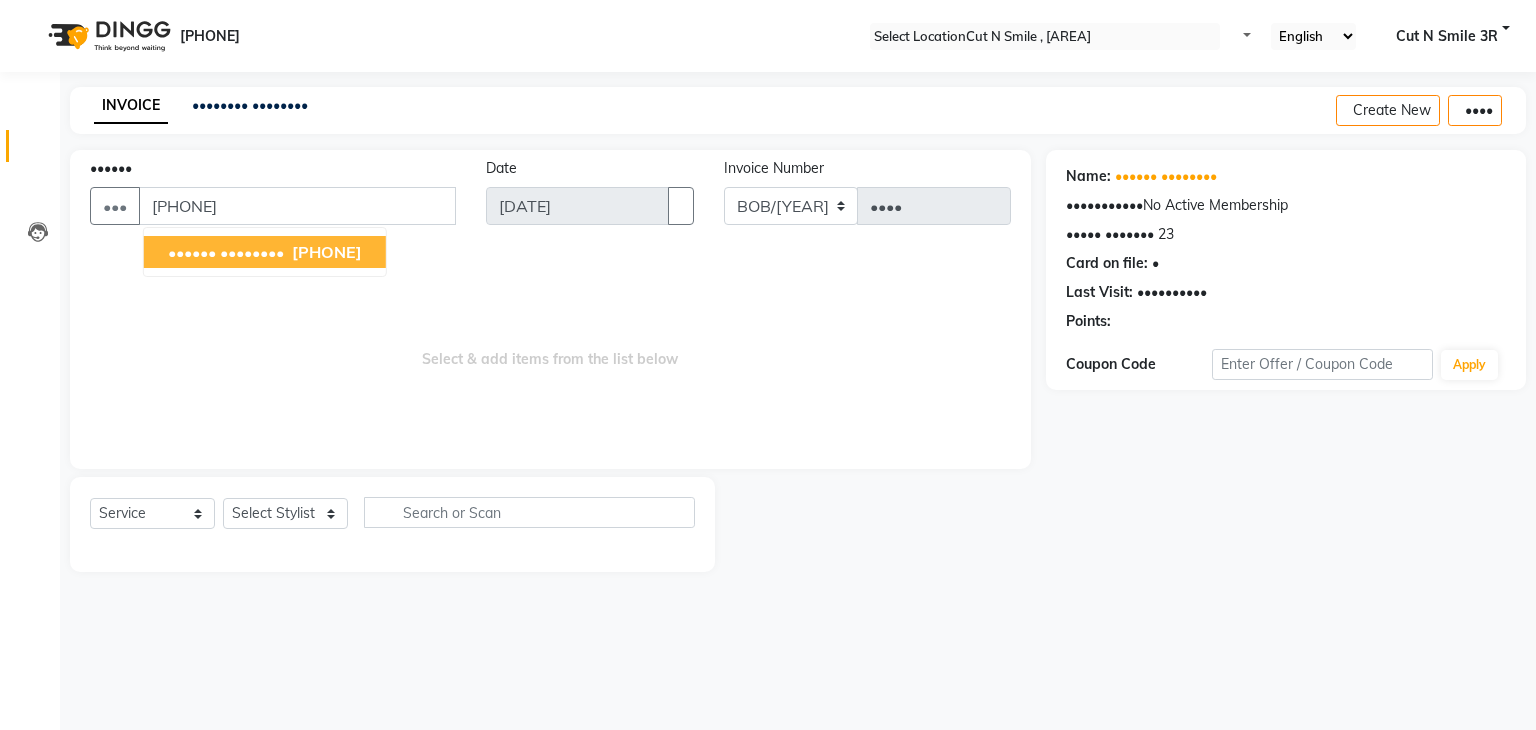 click on "•••••• ••••••••" at bounding box center (226, 252) 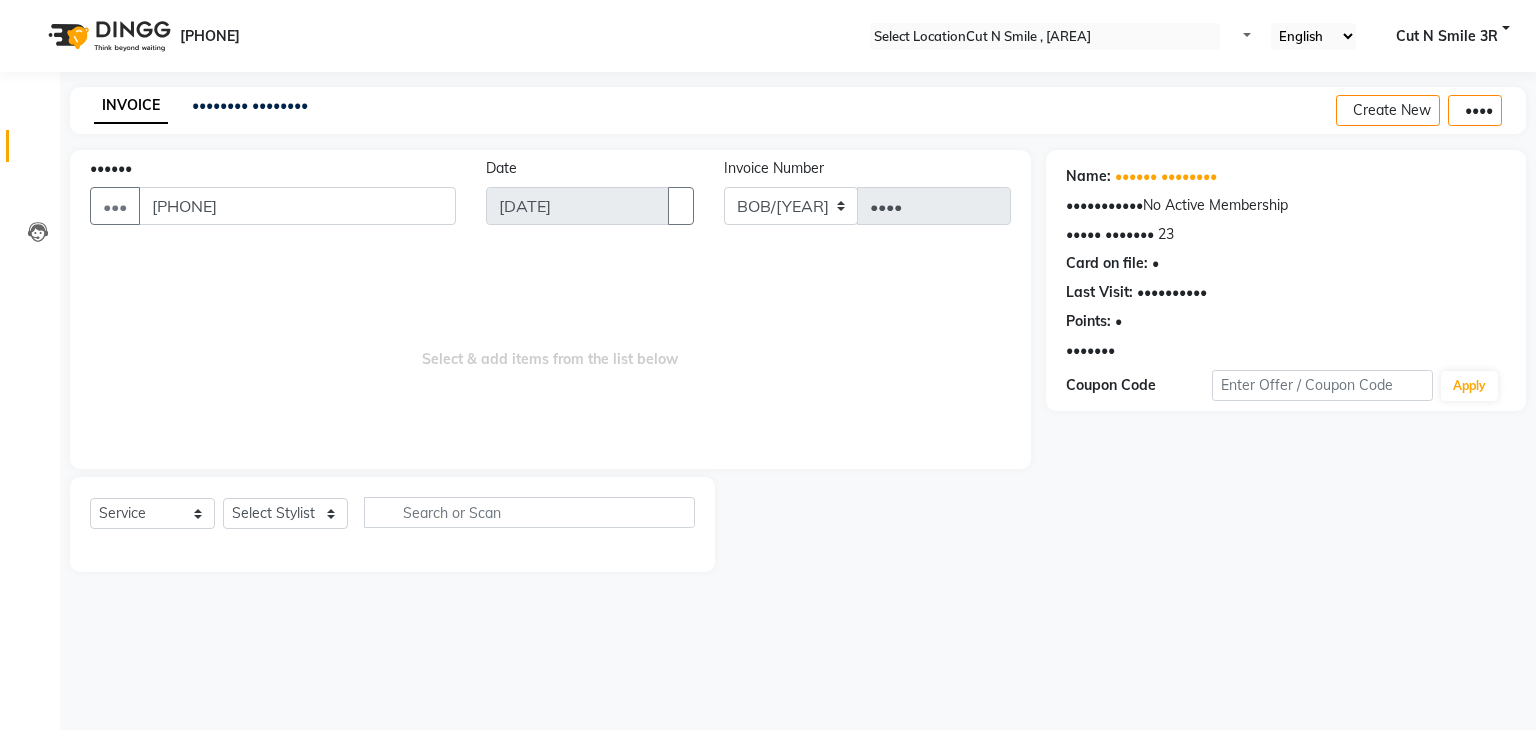 click at bounding box center [1115, 351] 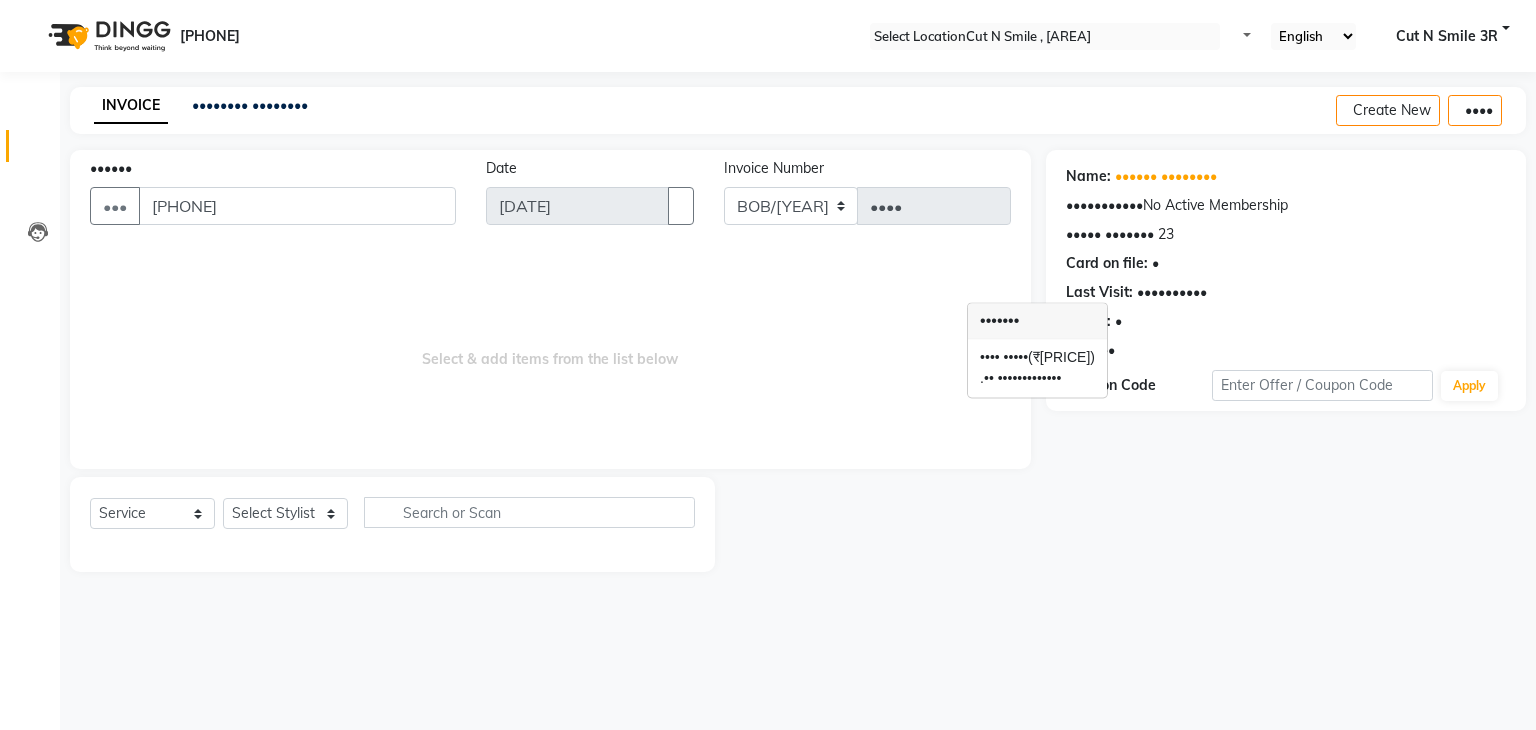 click on "Name: [FIRST] [LAST]  Membership:  No Active Membership  Total Visits:  23 Card on file:  0 Last Visit:   [DATE] Points:   0  Prepaid Coupon Code Apply" at bounding box center (1293, 361) 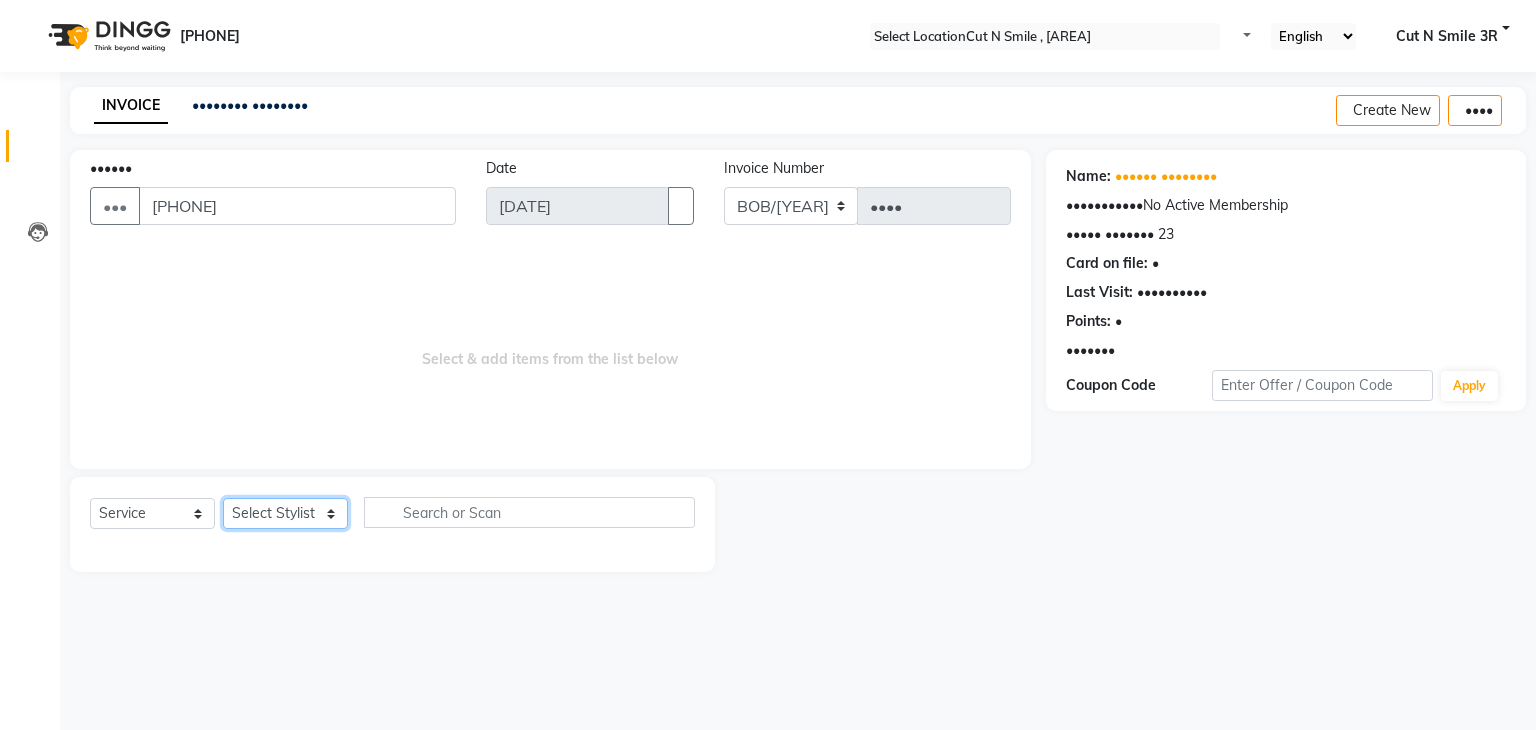 click on "•••••• ••••••• ••• •• •••• •• •••••• •• ••• •••••••• •• •••••• •• ••••••• •• •••••• •• ••• •••  ••• • ••••• •••  ••• • ••••• •• ••• • ••••• •• ••• • ••••• •• ••• • ••••• •• ••• • ••••• • ••••• ••• •• •••••• •• •••• •• ••••••••• •• ••••• •• •••• •• •••• ••••• •• •••• ••  ••••••• •• •••••• •• • • • •• ••• •••• •• ••••••• •• ••••• •• ••••• ••• •••••••• •• ••••• •• •••• •• •••• ••• •••••• •• ••••••• •• ••••• •• •••••• ••• ••••• ••••• •• ••••• •••••• •• •••••• •• •••••••• •••  ••••••• ••• •••••• •• ••••• •• •••••• •• •••••• •• ••••••••• ••• •••••• •• ••••• ••• •• ••••••• ••• ••••• ••••• •• ••••• •• ••••••• ••• ••••••••• •• •••••• •• ••••• •• ••••• ••• •••••• ••" at bounding box center [285, 513] 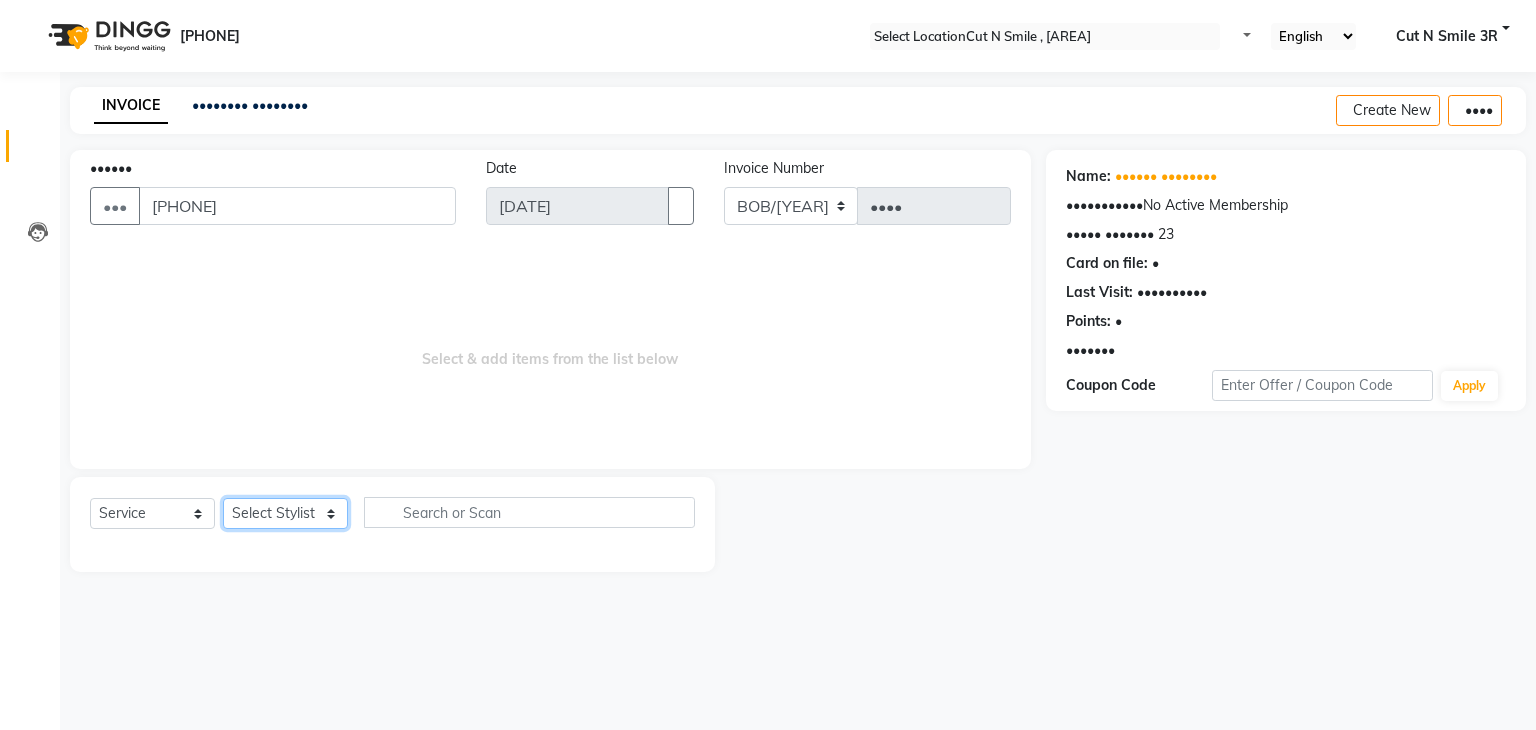 select on "•••••" 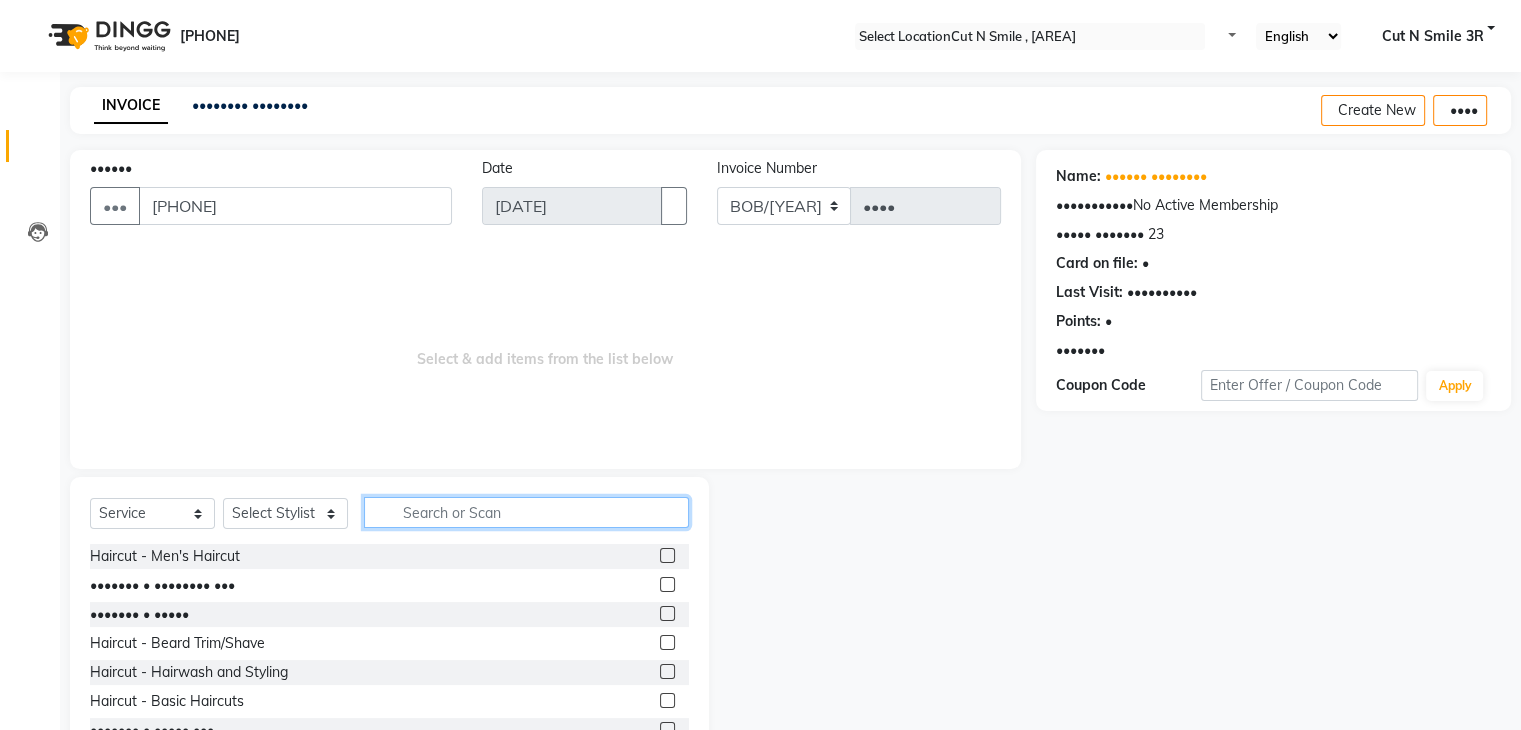click at bounding box center (526, 512) 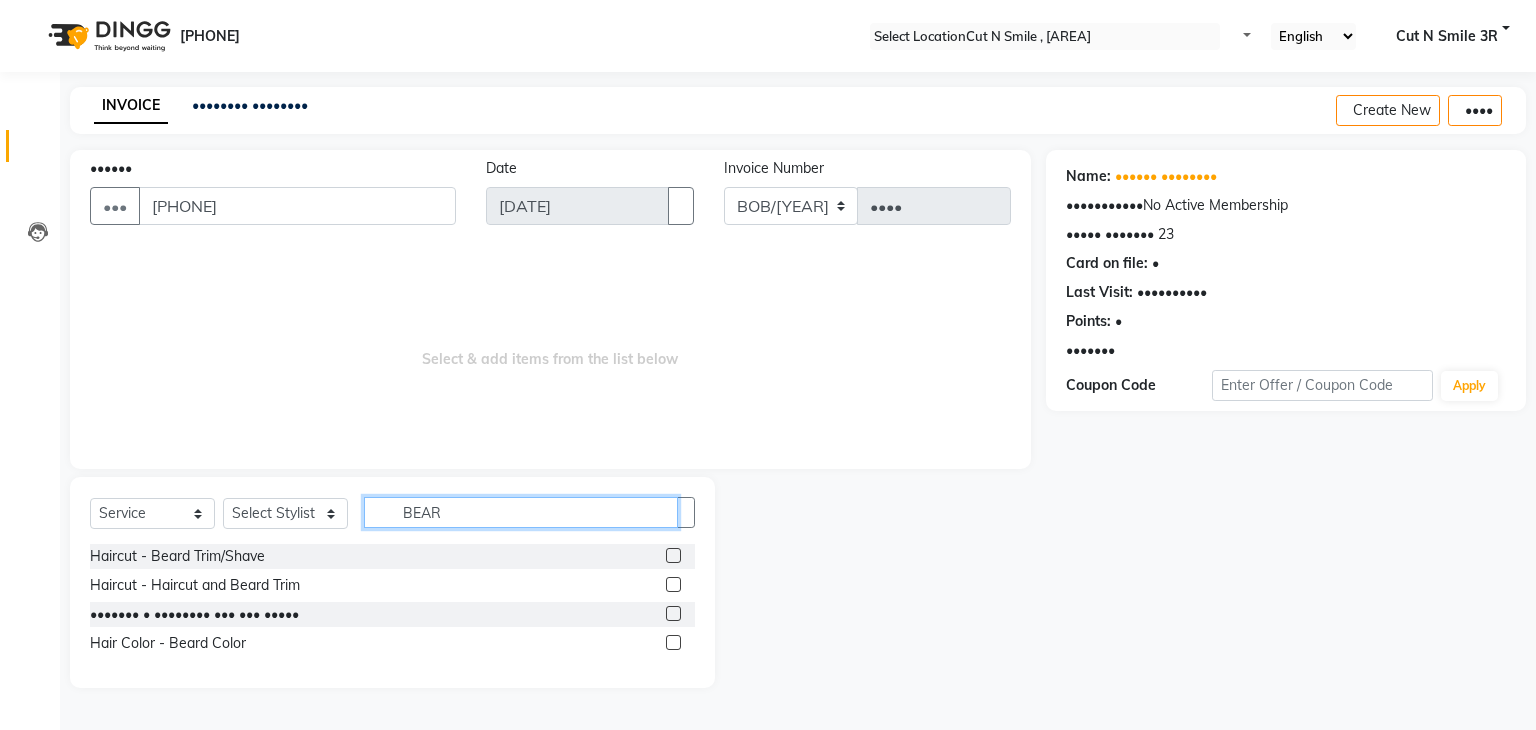 type on "BEAR" 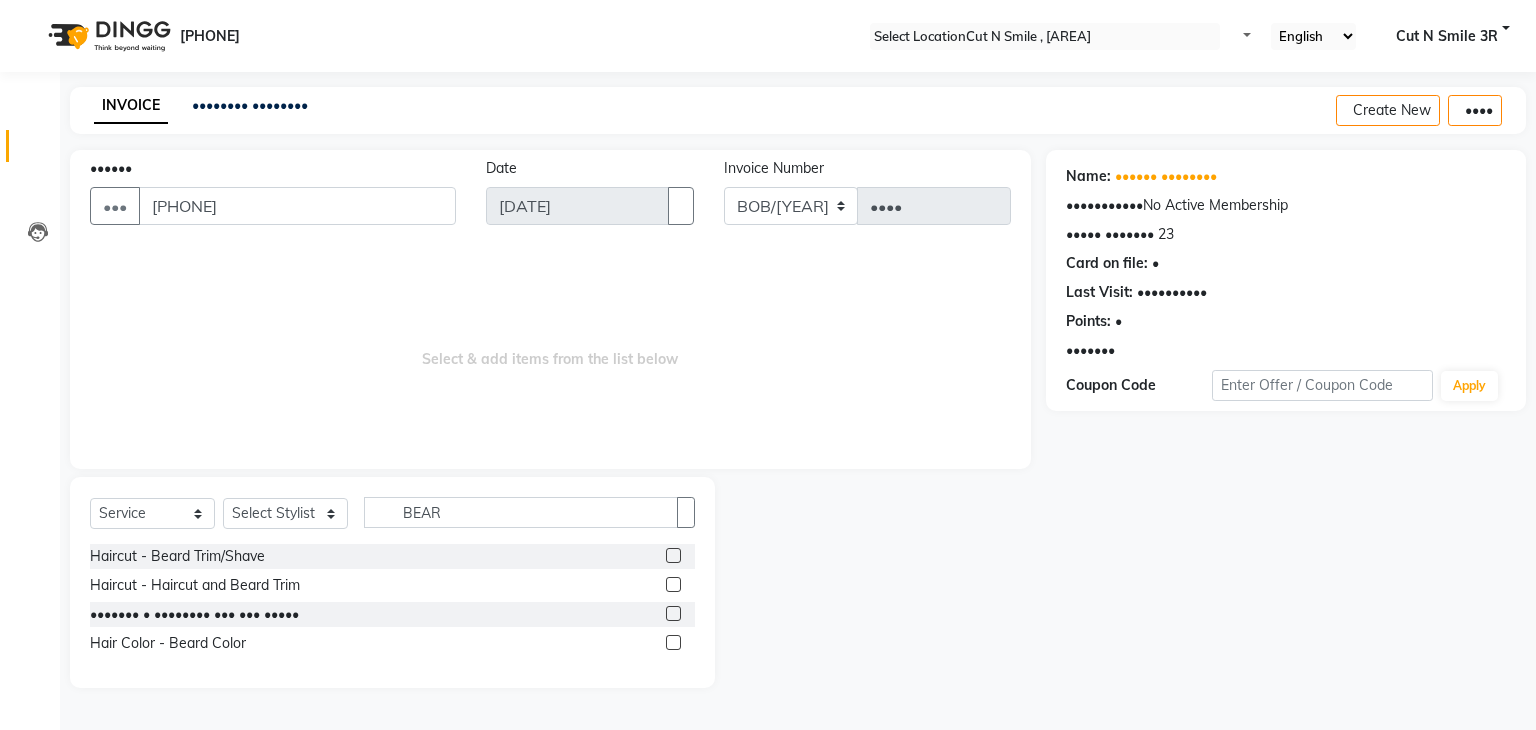 click at bounding box center (673, 555) 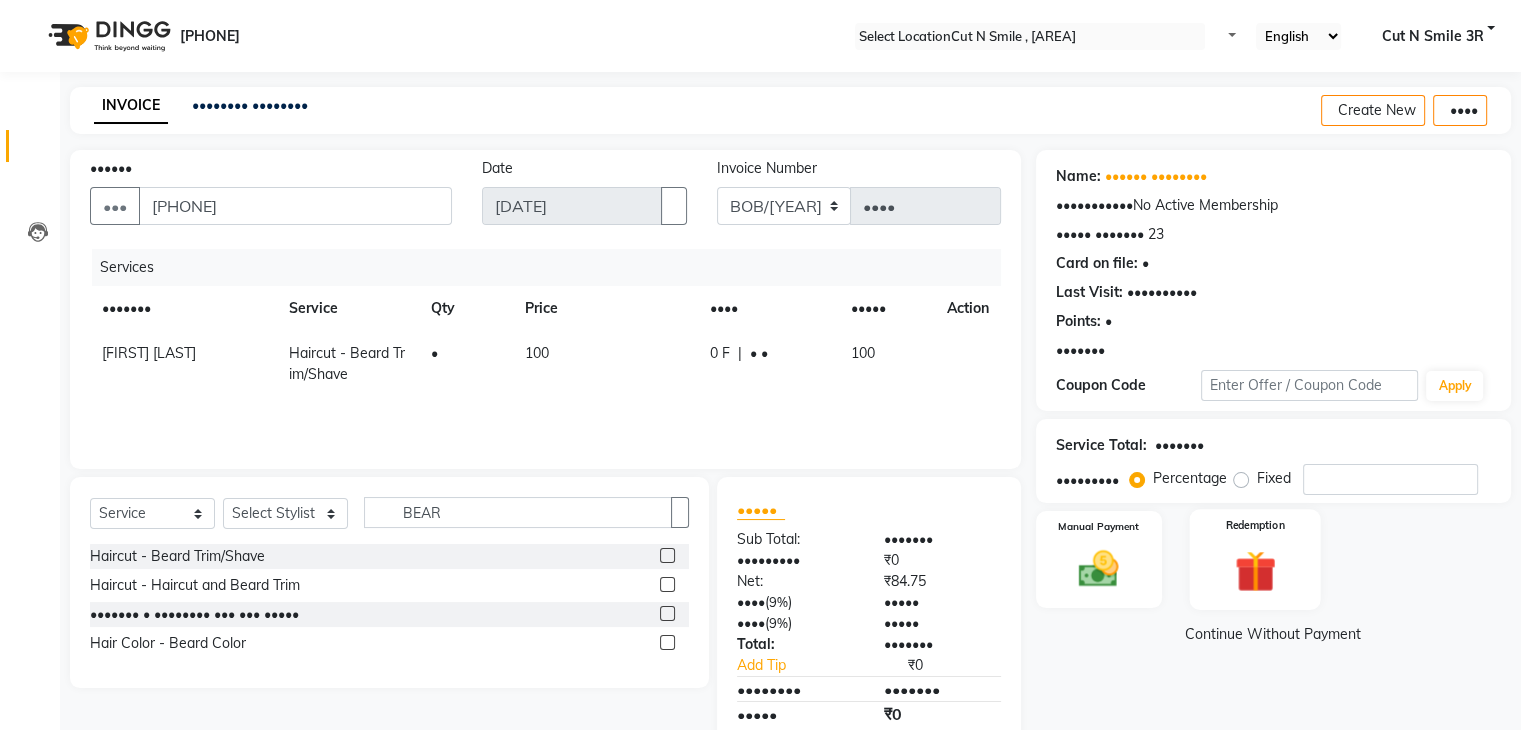 click at bounding box center (1098, 569) 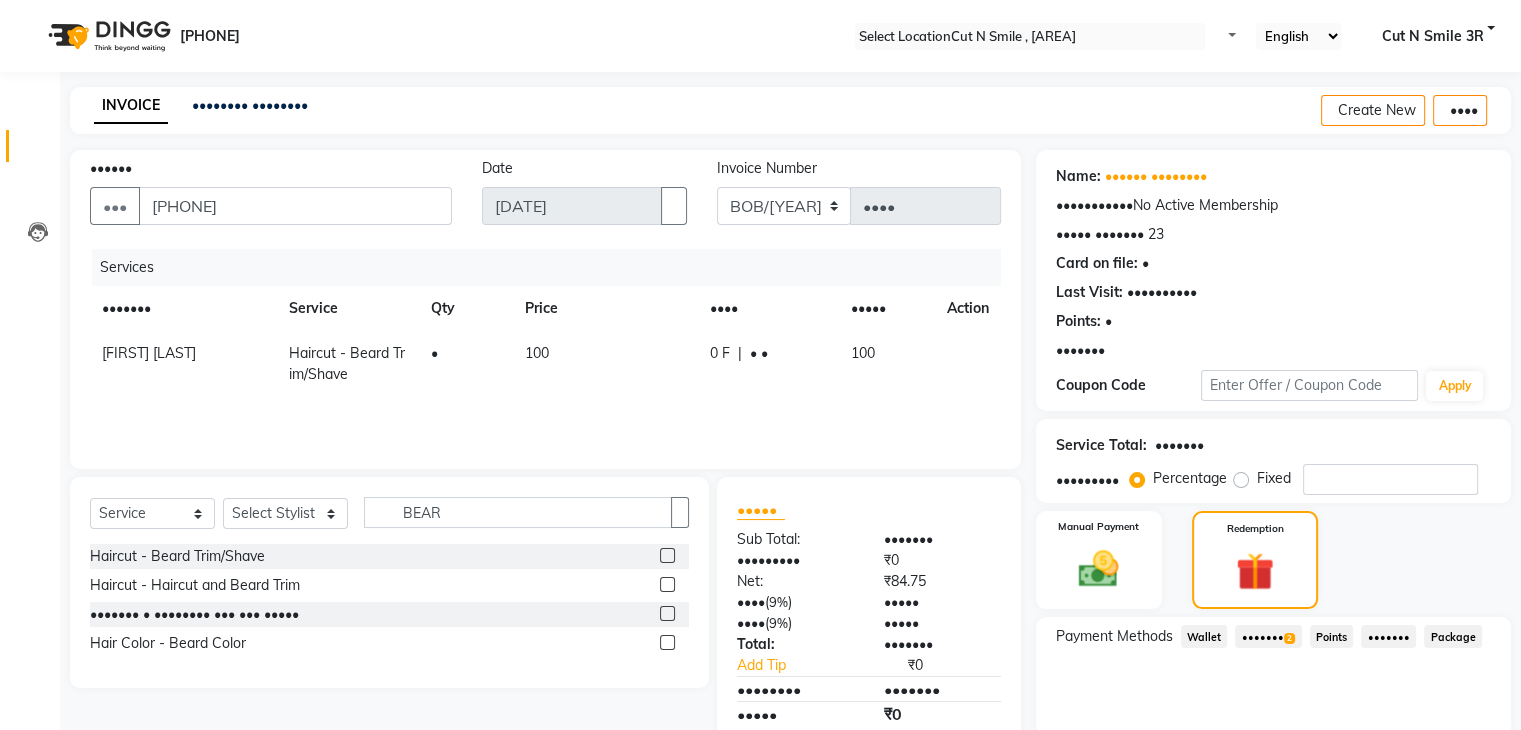 click on "Prepaid  2" at bounding box center [1204, 636] 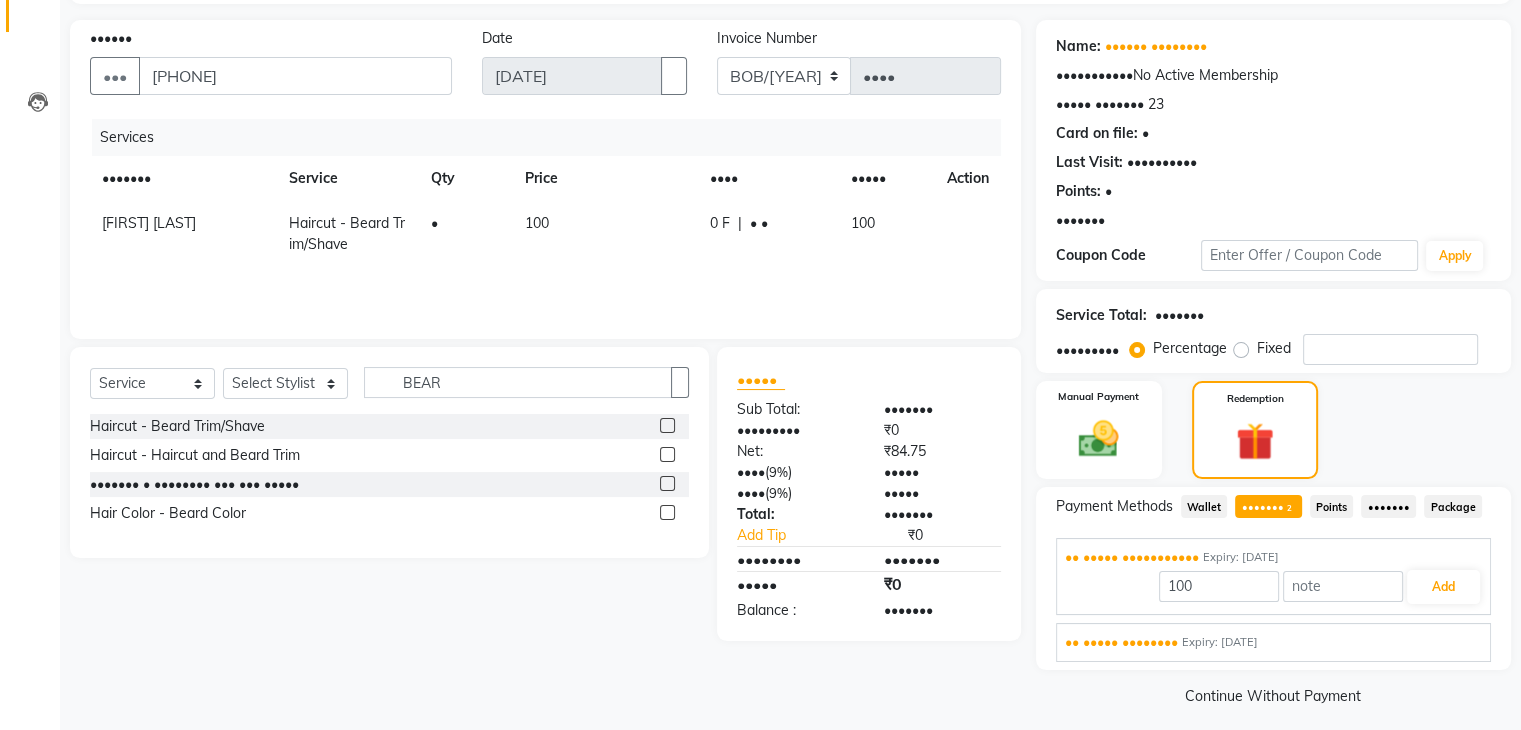 scroll, scrollTop: 131, scrollLeft: 0, axis: vertical 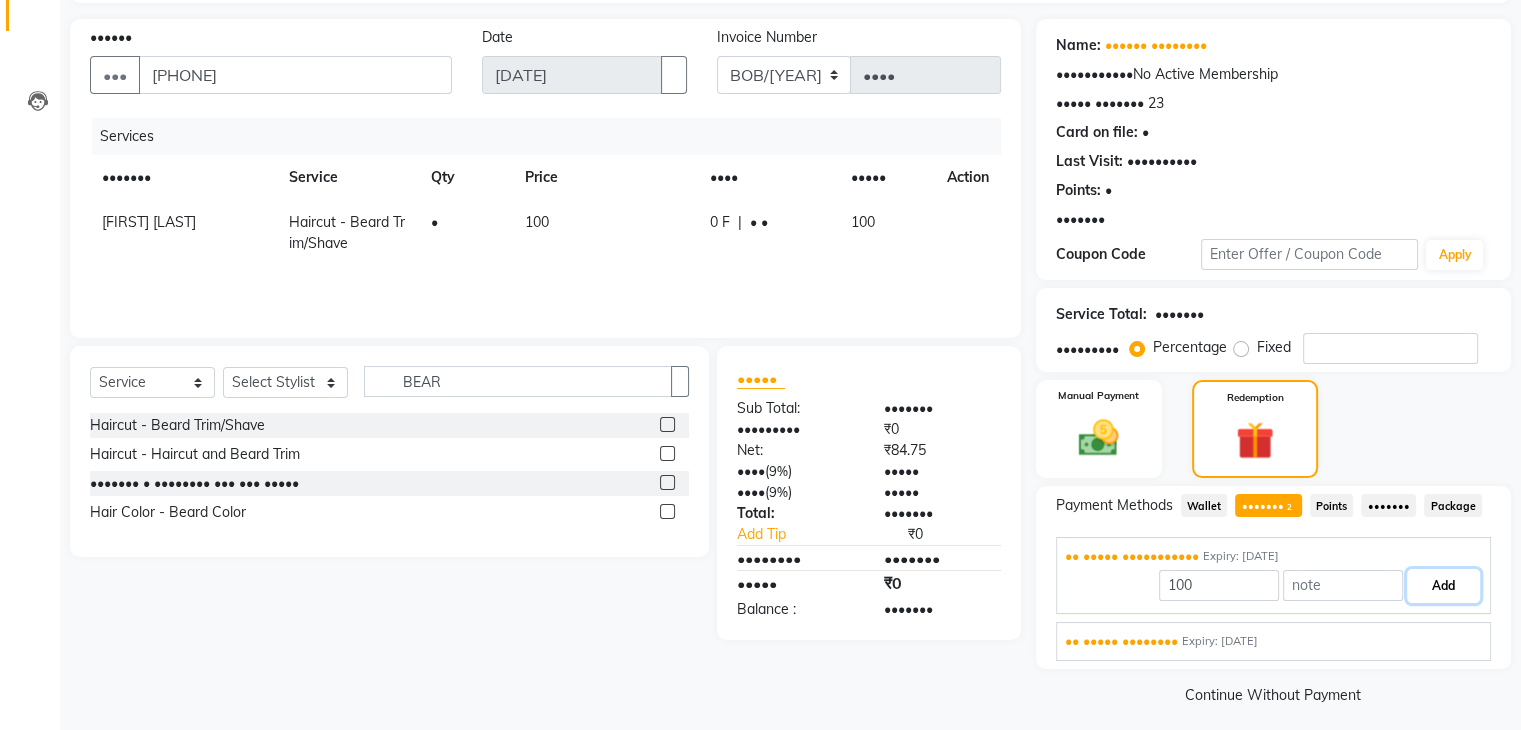 click on "Add" at bounding box center [1443, 586] 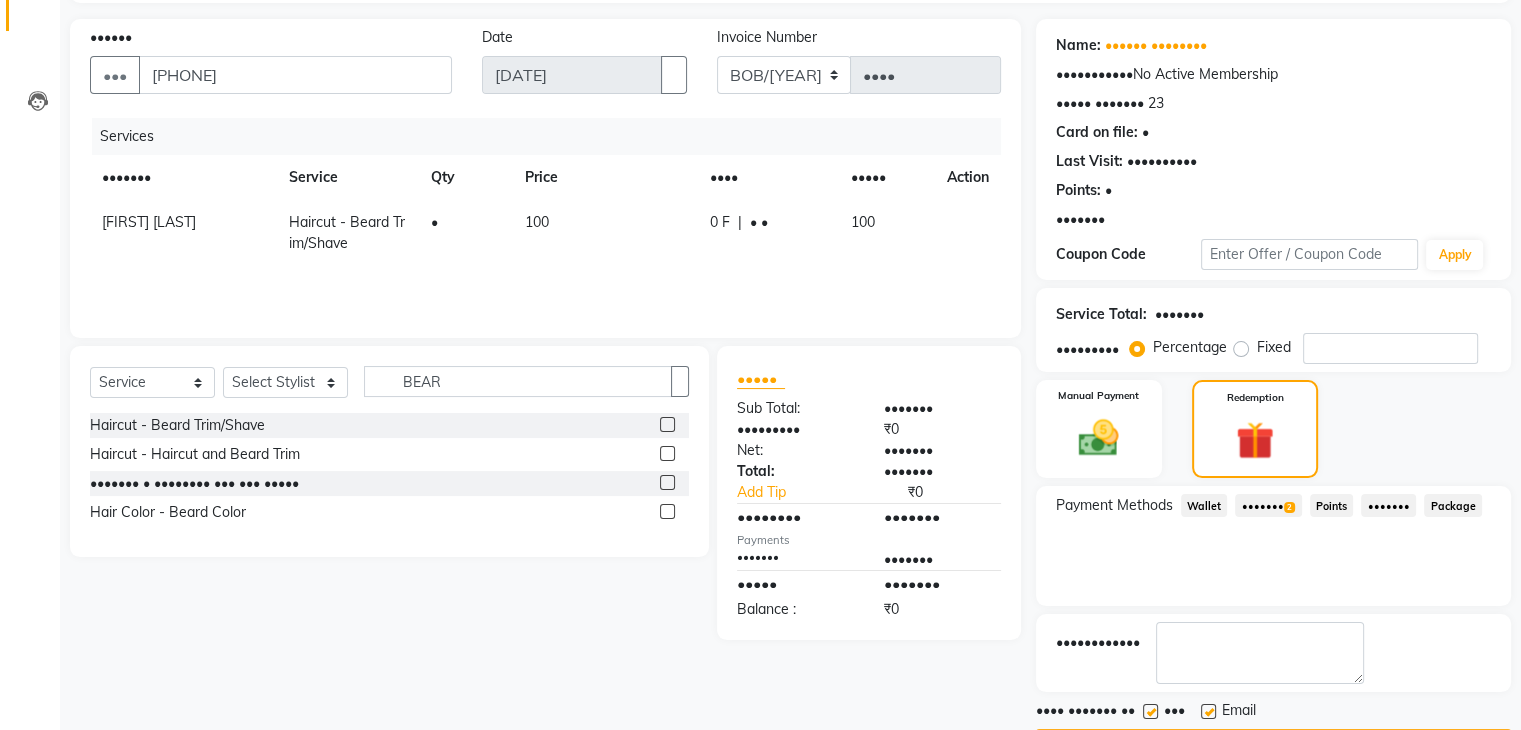 scroll, scrollTop: 193, scrollLeft: 0, axis: vertical 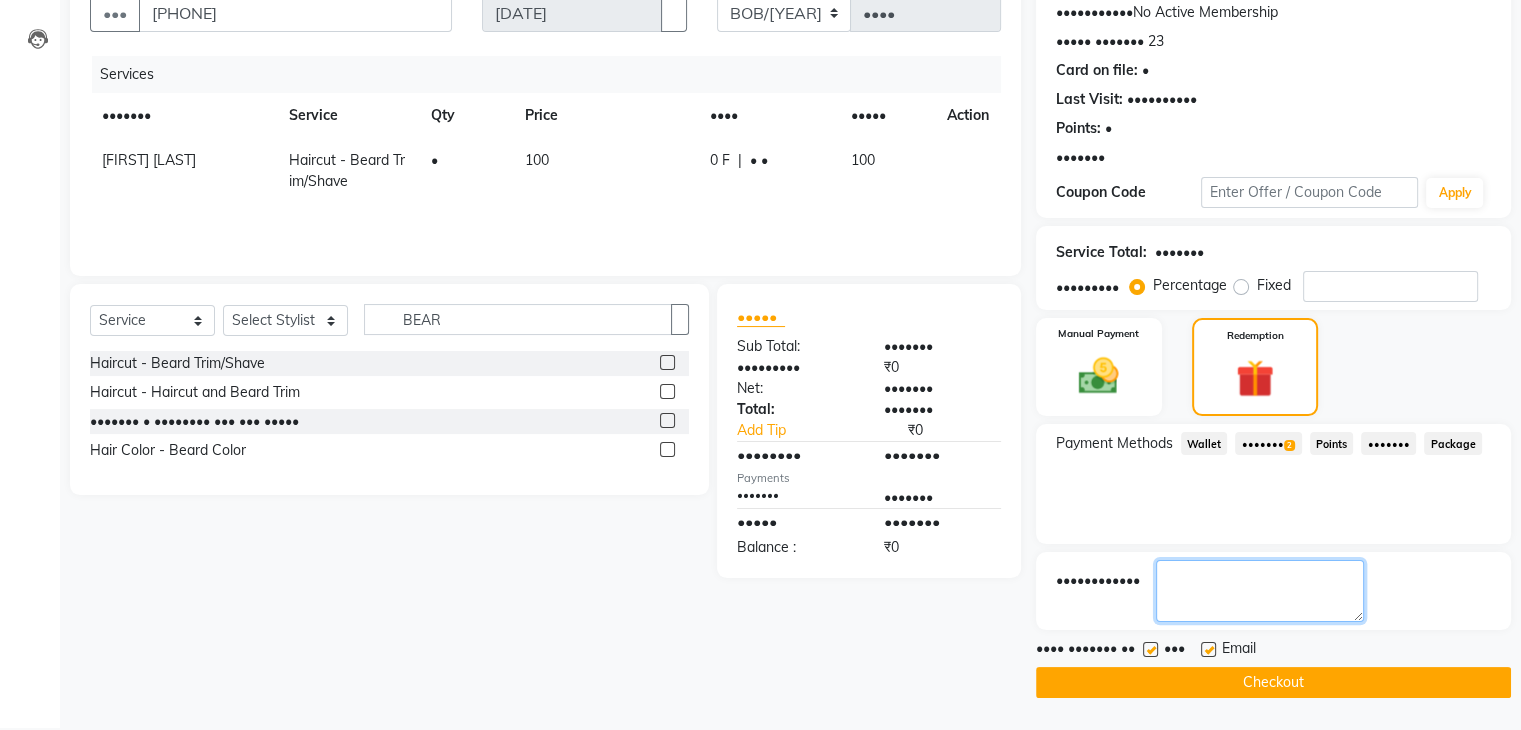 click at bounding box center (1260, 591) 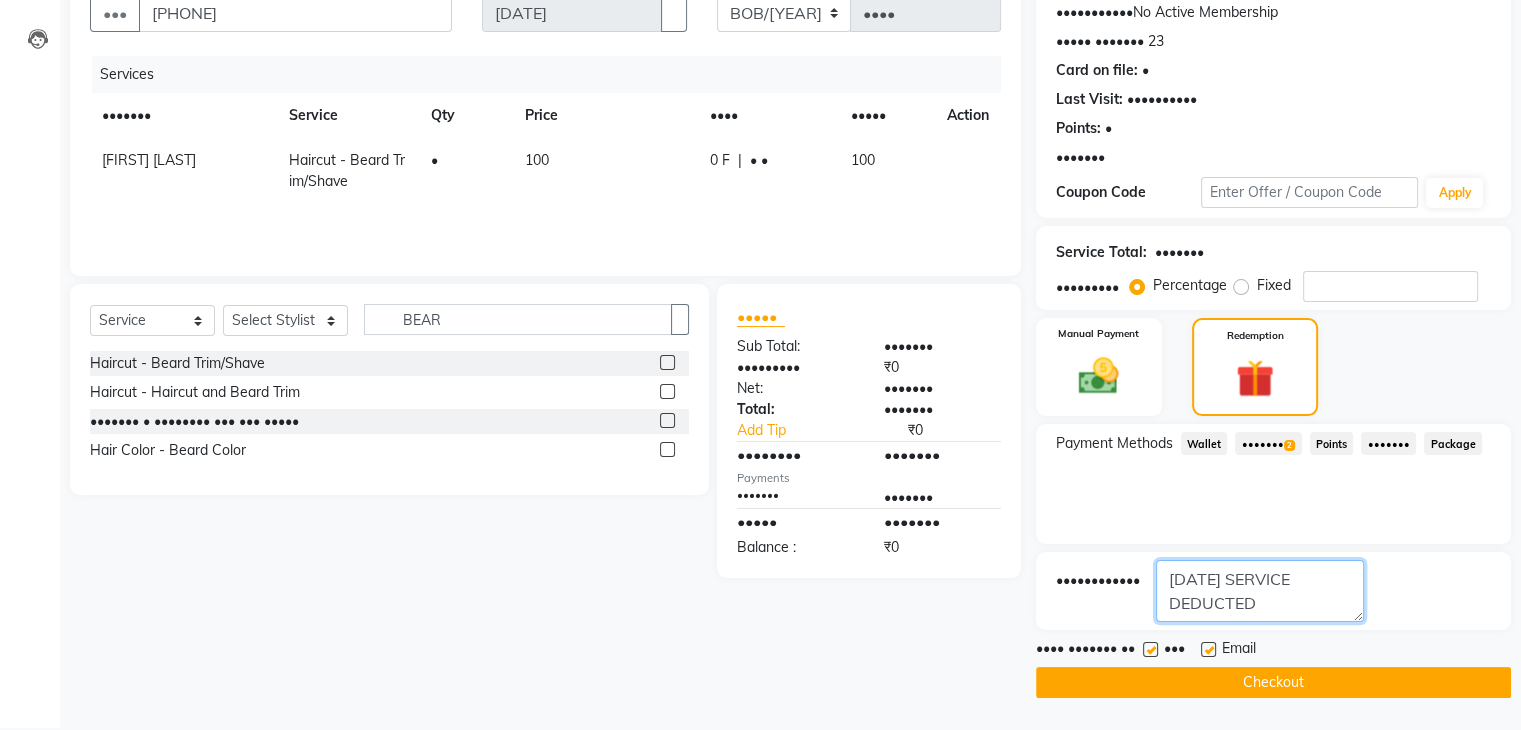 type on "[DATE] SERVICE DEDUCTED" 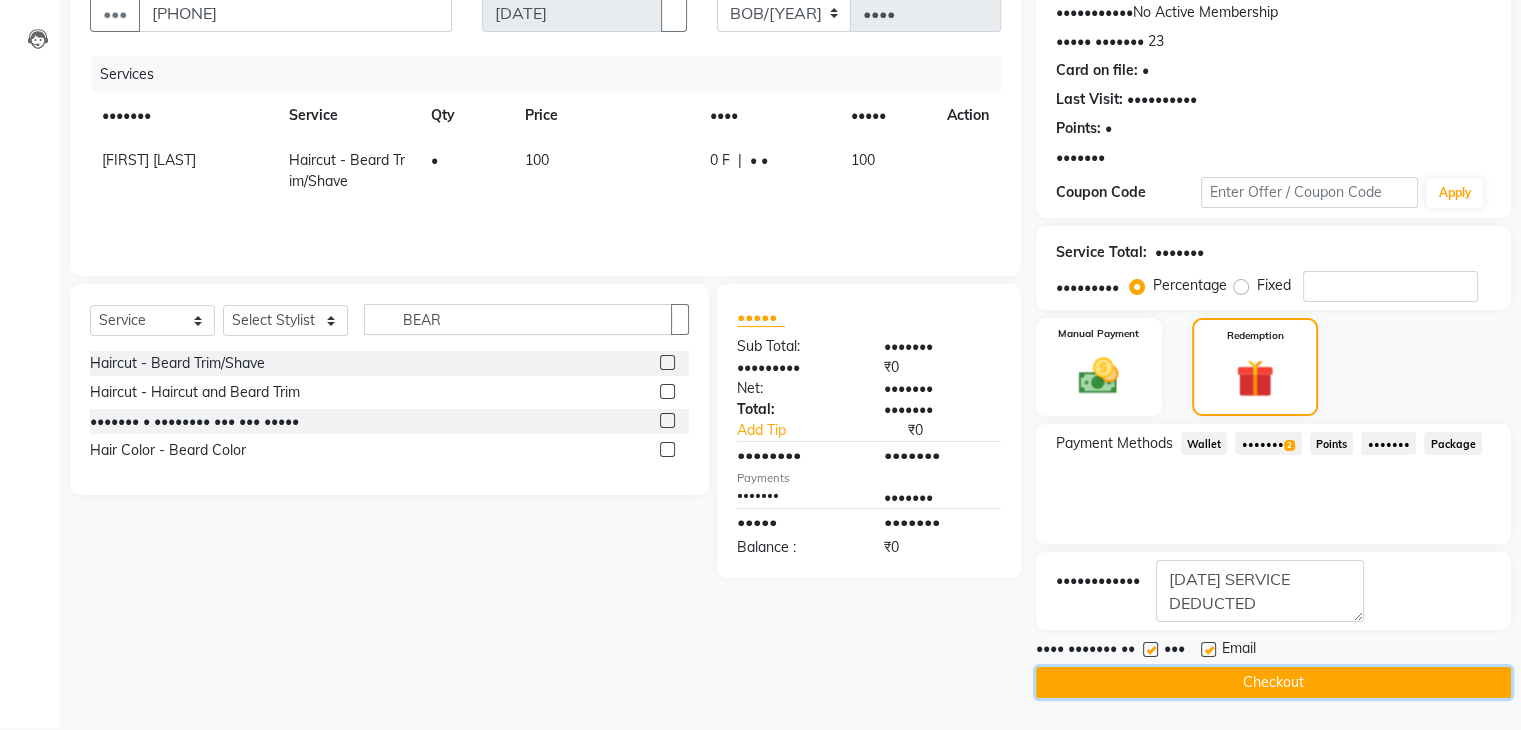 click on "Checkout" at bounding box center [1273, 682] 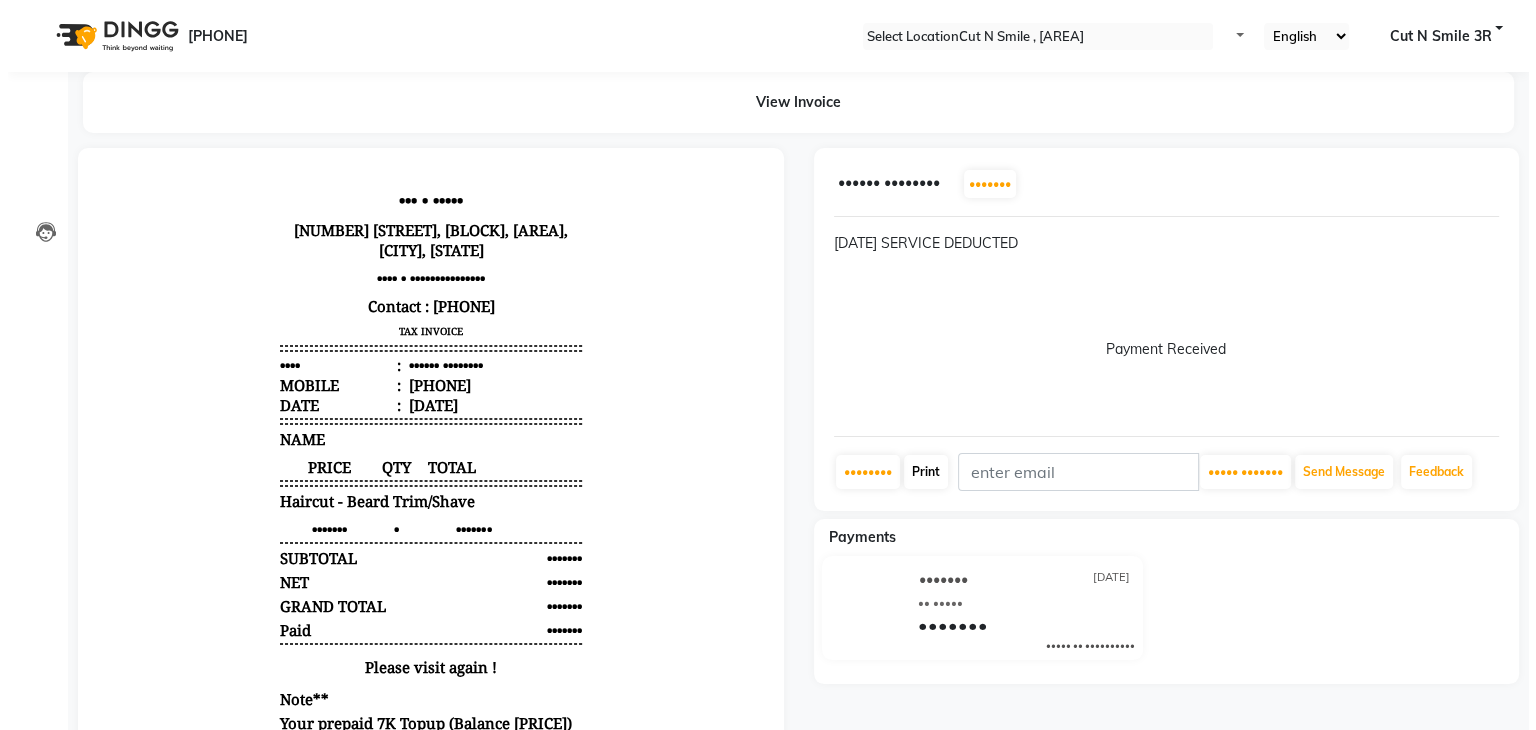scroll, scrollTop: 0, scrollLeft: 0, axis: both 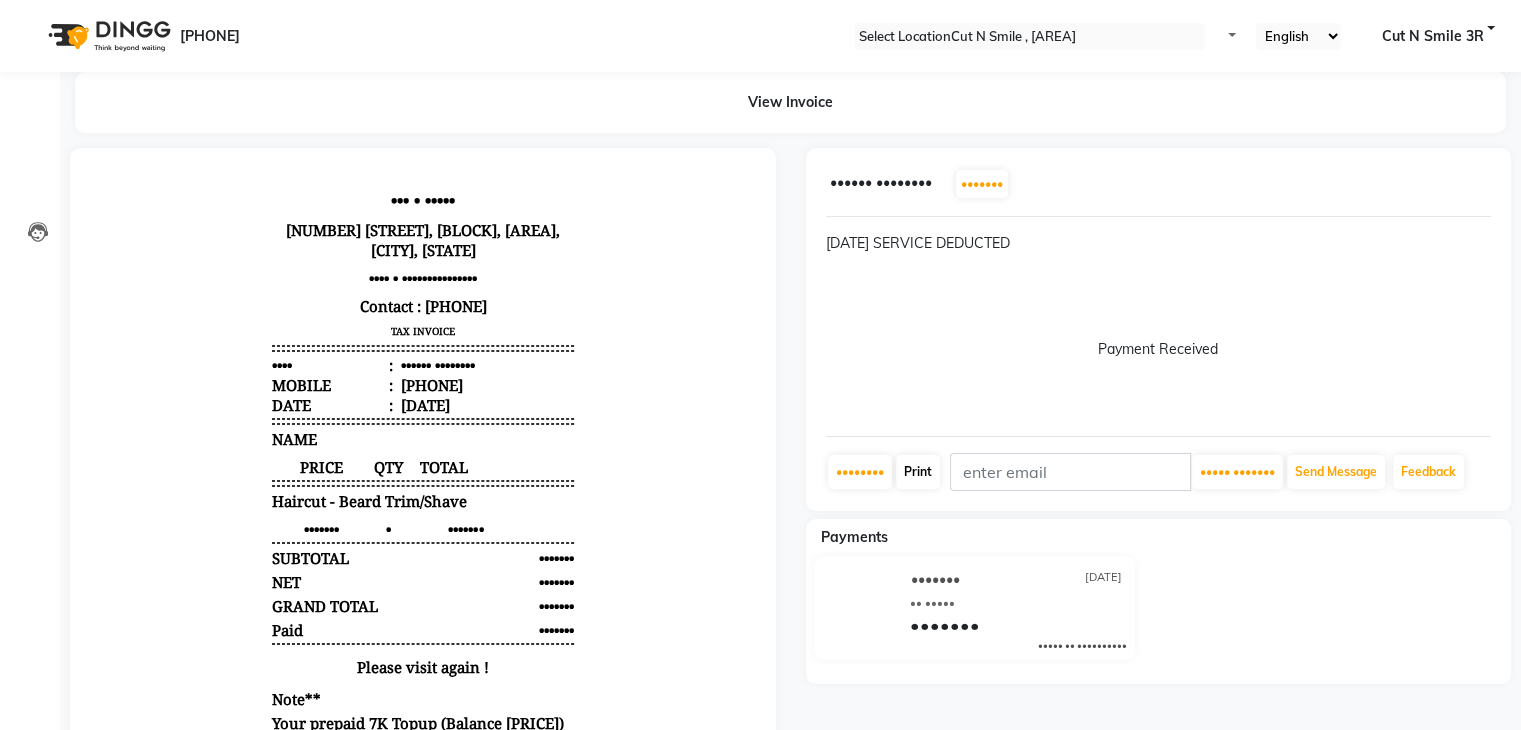 click on "Print" at bounding box center (860, 472) 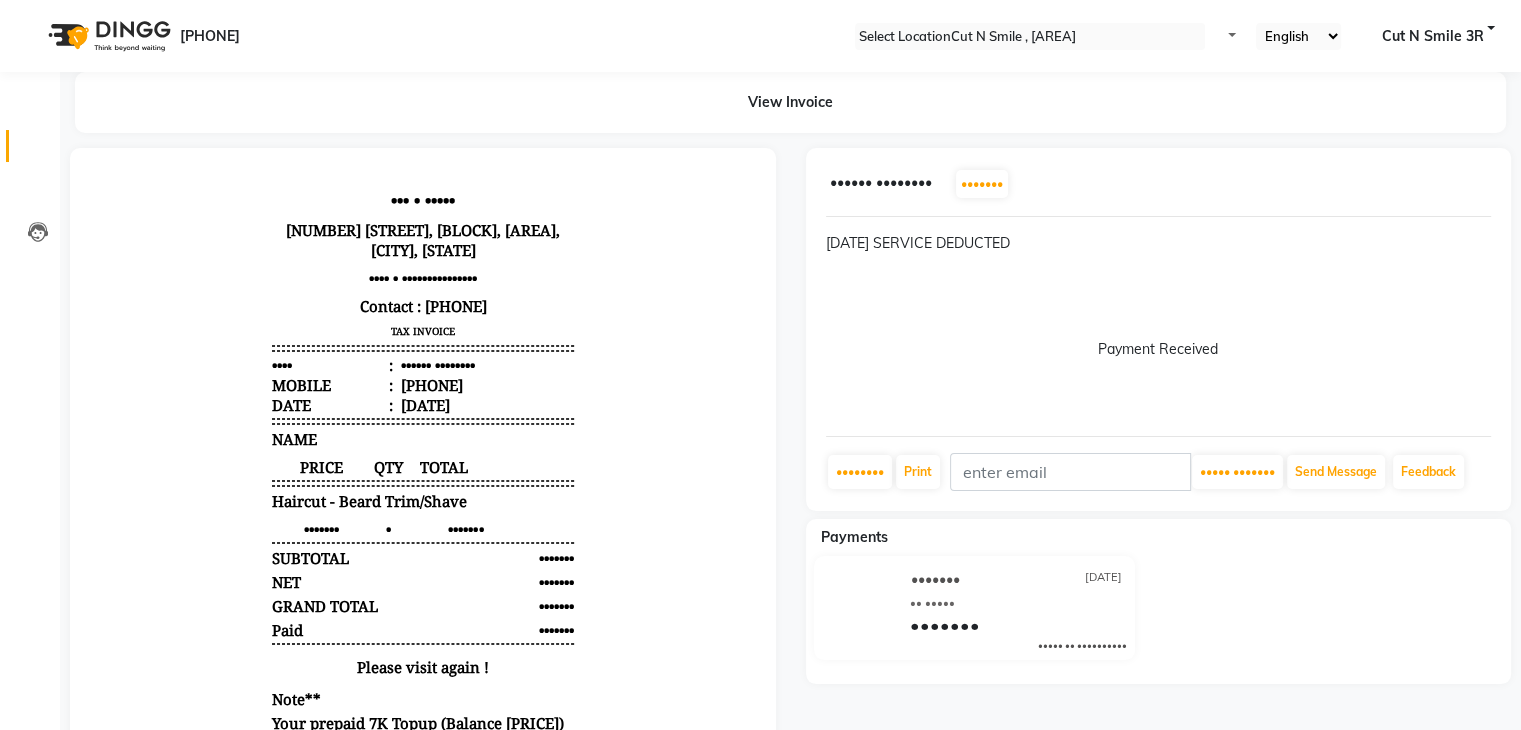 click on "Invoice" at bounding box center (30, 146) 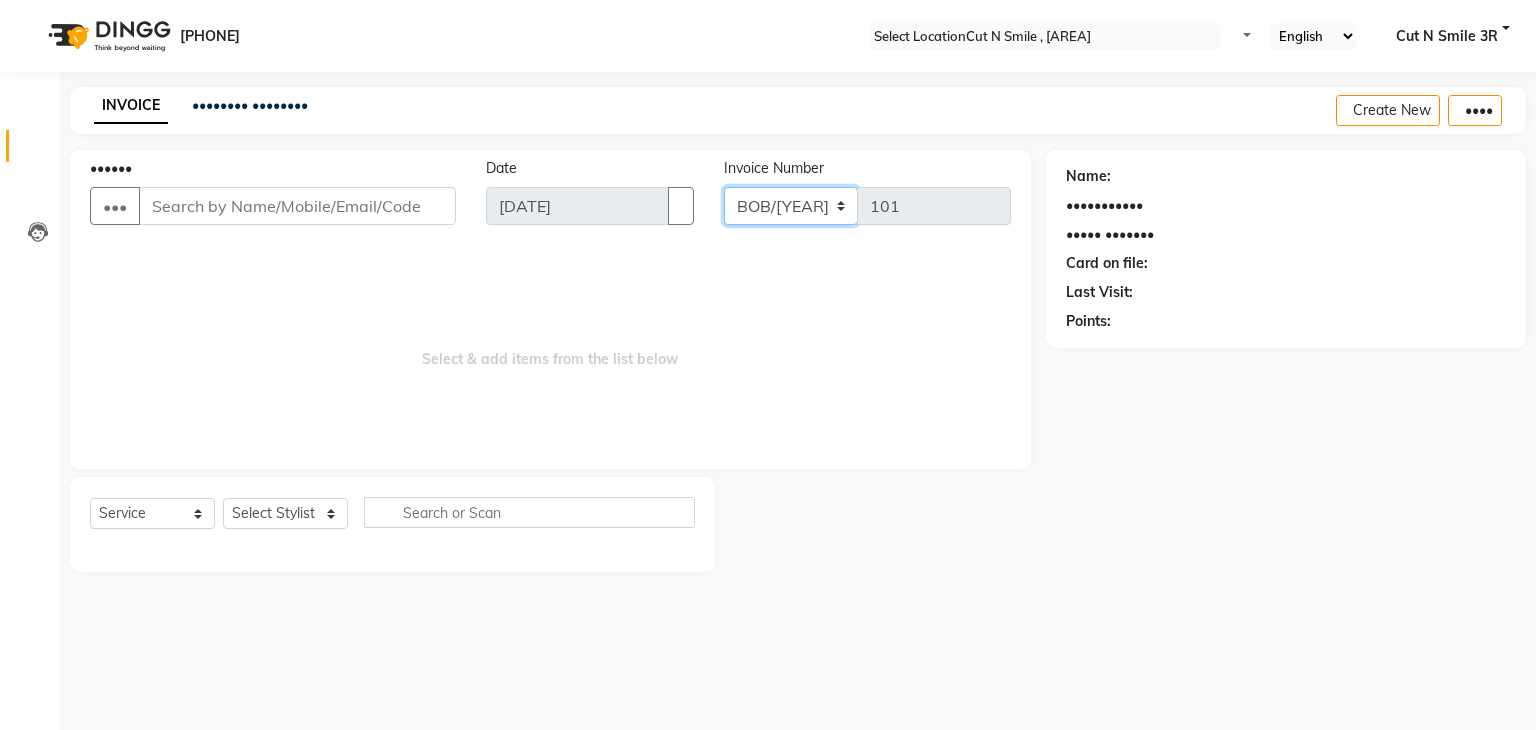 click on "••••••••• •••••••••• ••••• ••••• •••••" at bounding box center (791, 206) 